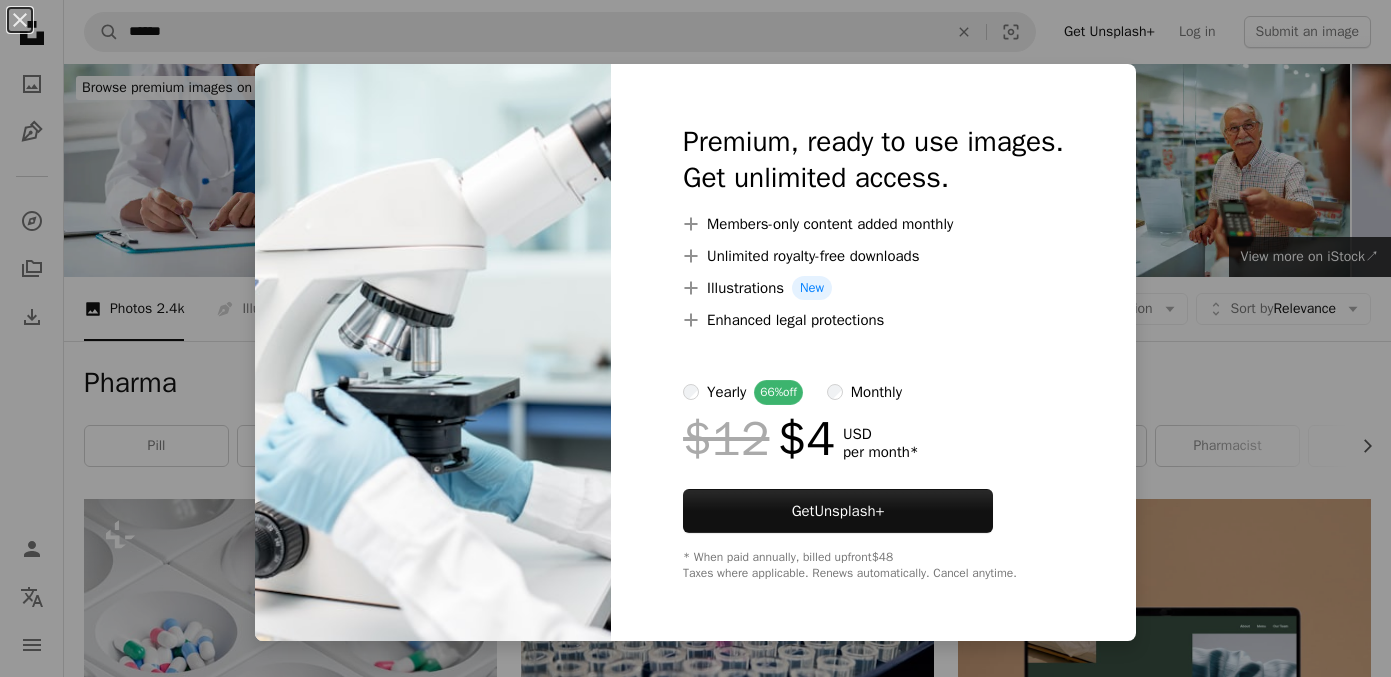 scroll, scrollTop: 4340, scrollLeft: 0, axis: vertical 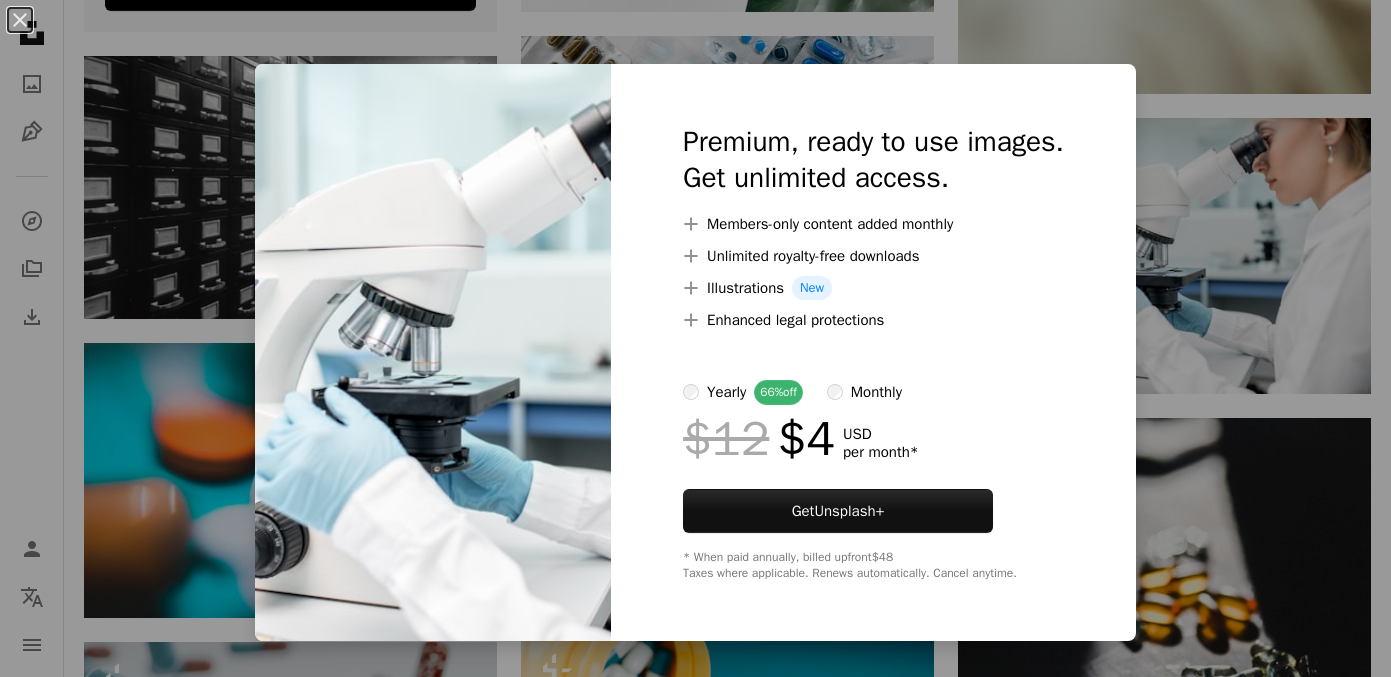 click on "An X shape Premium, ready to use images. Get unlimited access. A plus sign Members-only content added monthly A plus sign Unlimited royalty-free downloads A plus sign Illustrations  New A plus sign Enhanced legal protections yearly 66%  off monthly $12   $4 USD per month * Get  Unsplash+ * When paid annually, billed upfront  $48 Taxes where applicable. Renews automatically. Cancel anytime." at bounding box center [695, 338] 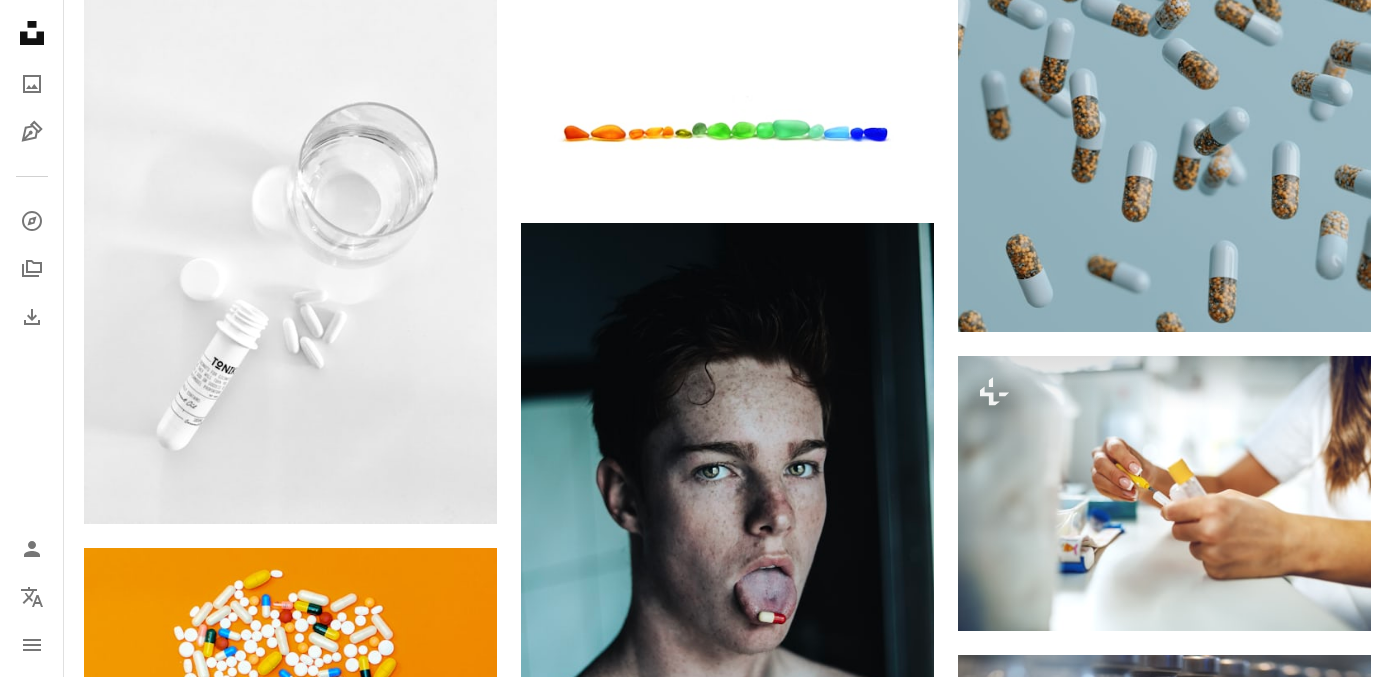 scroll, scrollTop: 10510, scrollLeft: 0, axis: vertical 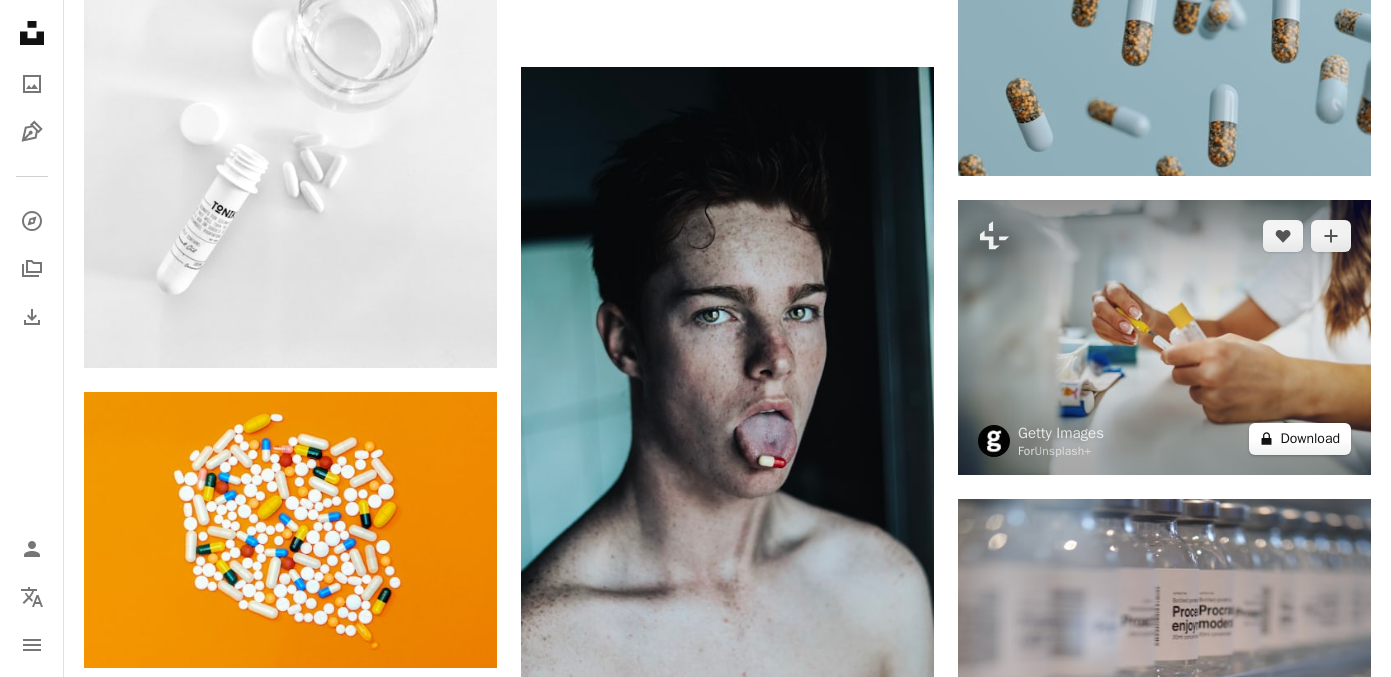 click on "A lock Download" at bounding box center [1300, 439] 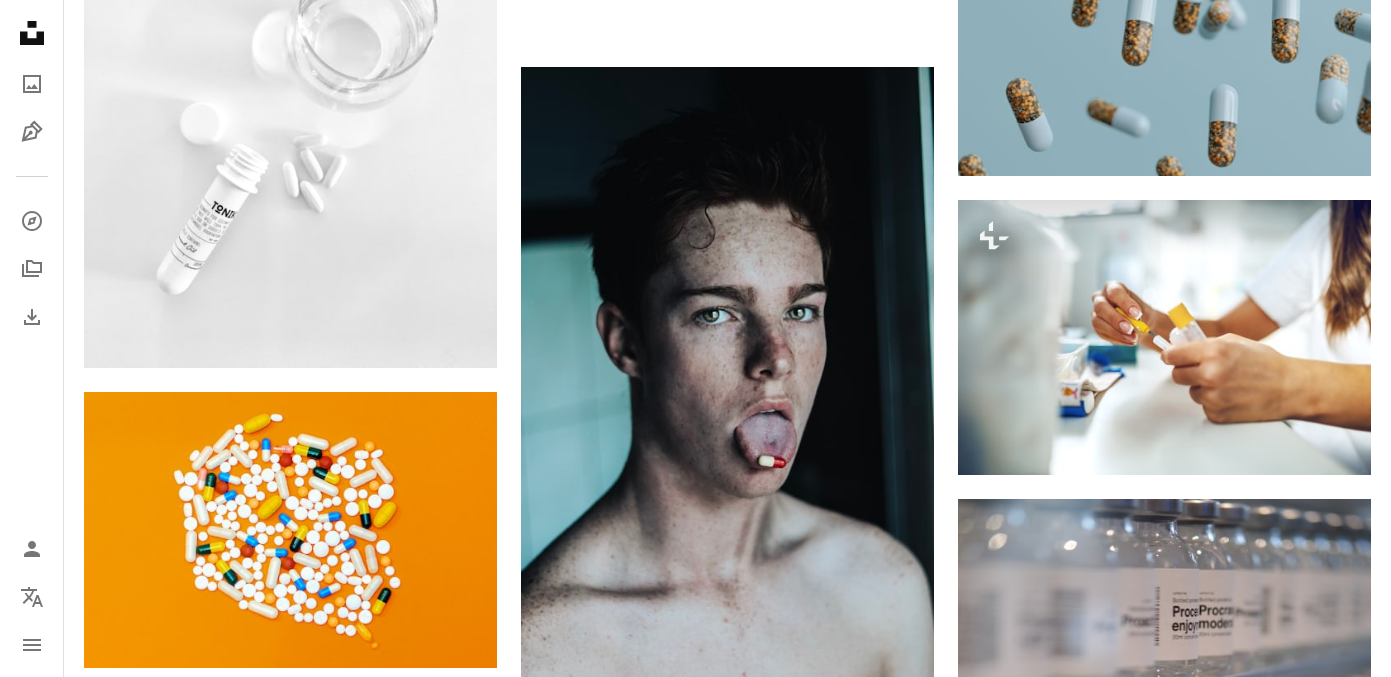 click on "An X shape Premium, ready to use images. Get unlimited access. A plus sign Members-only content added monthly A plus sign Unlimited royalty-free downloads A plus sign Illustrations  New A plus sign Enhanced legal protections yearly 66%  off monthly $12   $4 USD per month * Get  Unsplash+ * When paid annually, billed upfront  $48 Taxes where applicable. Renews automatically. Cancel anytime." at bounding box center (695, 4352) 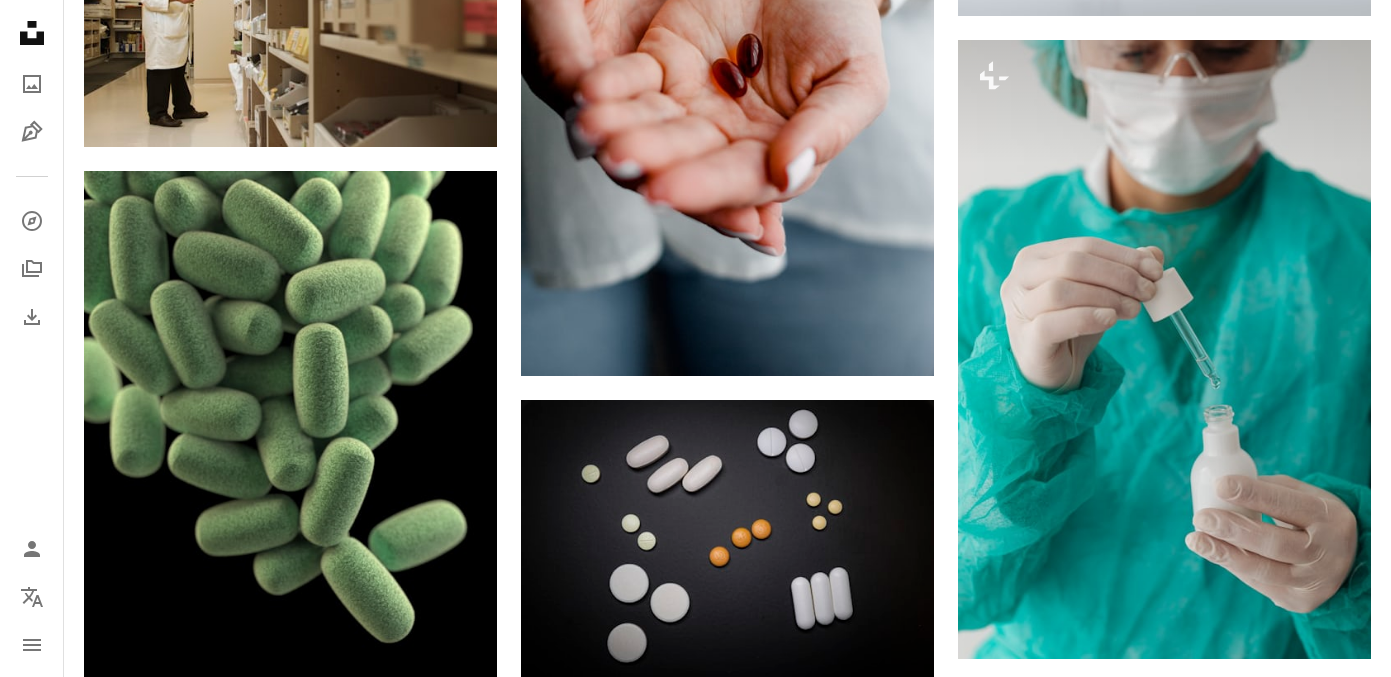 scroll, scrollTop: 0, scrollLeft: 0, axis: both 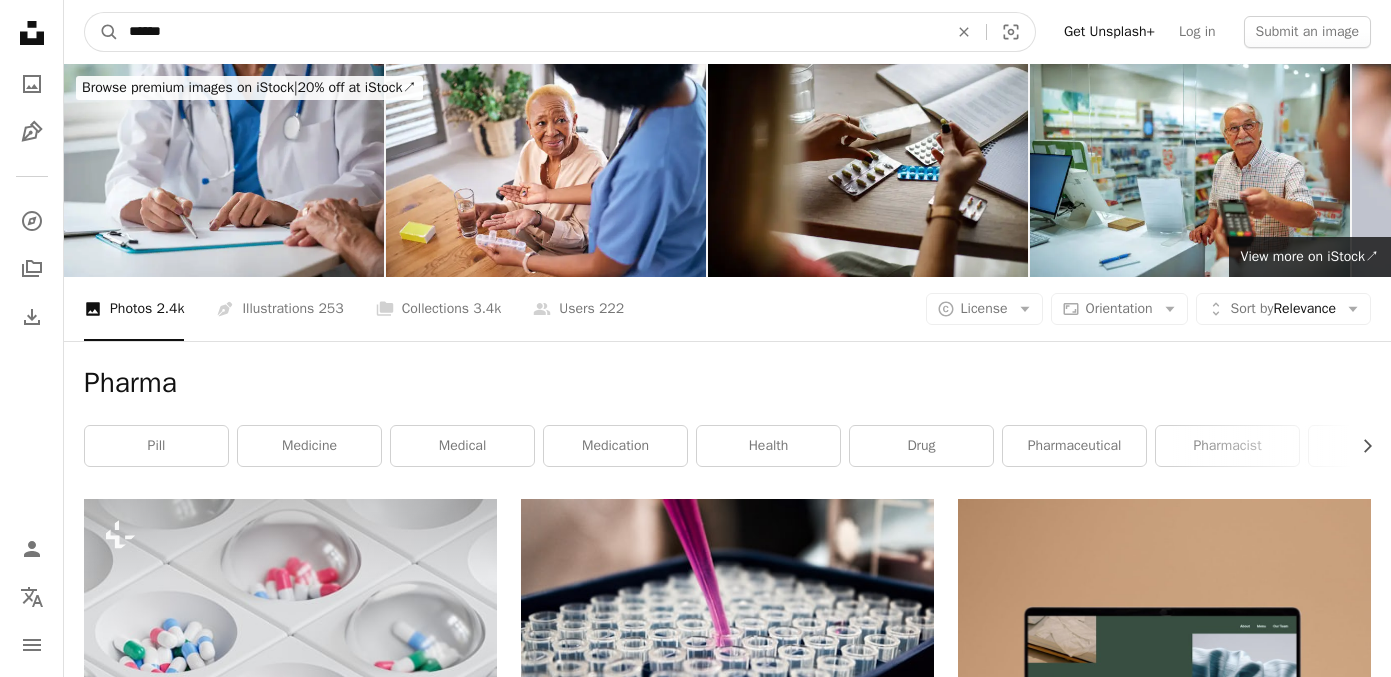 drag, startPoint x: 103, startPoint y: 28, endPoint x: 41, endPoint y: 20, distance: 62.514 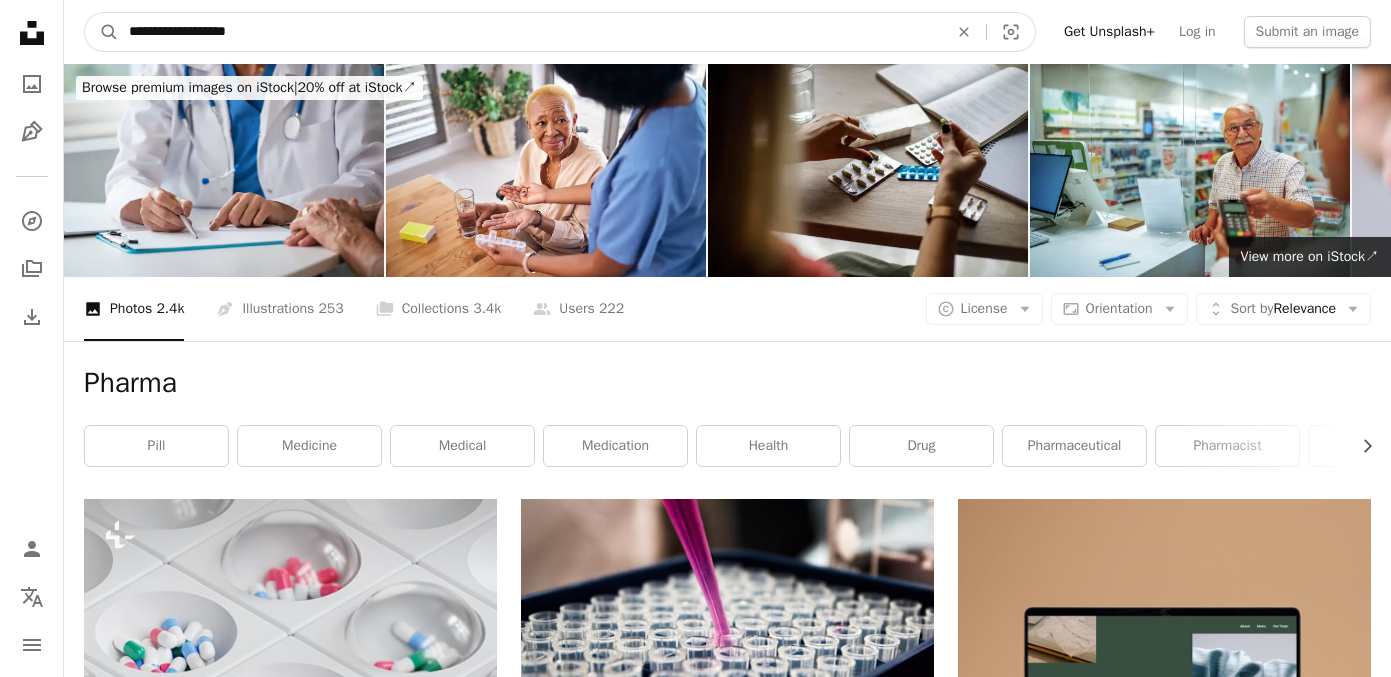 click on "A magnifying glass" at bounding box center [102, 32] 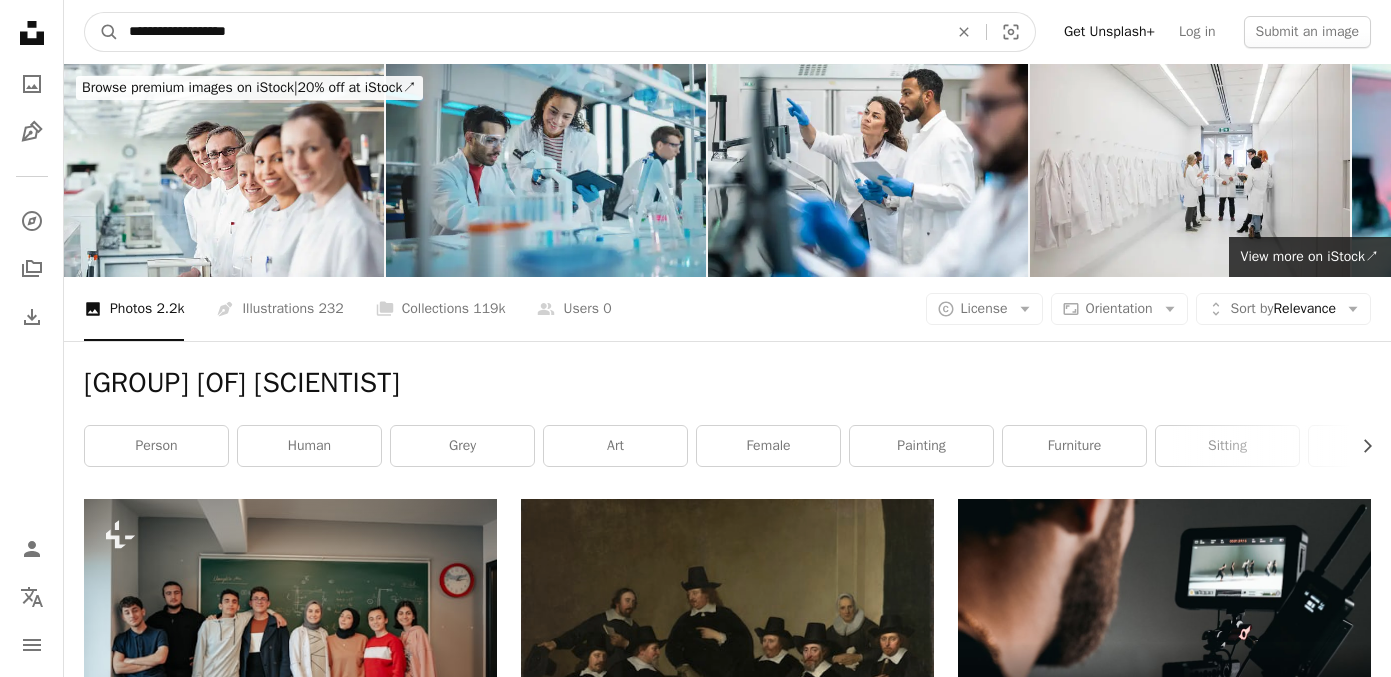 click on "**********" at bounding box center (530, 32) 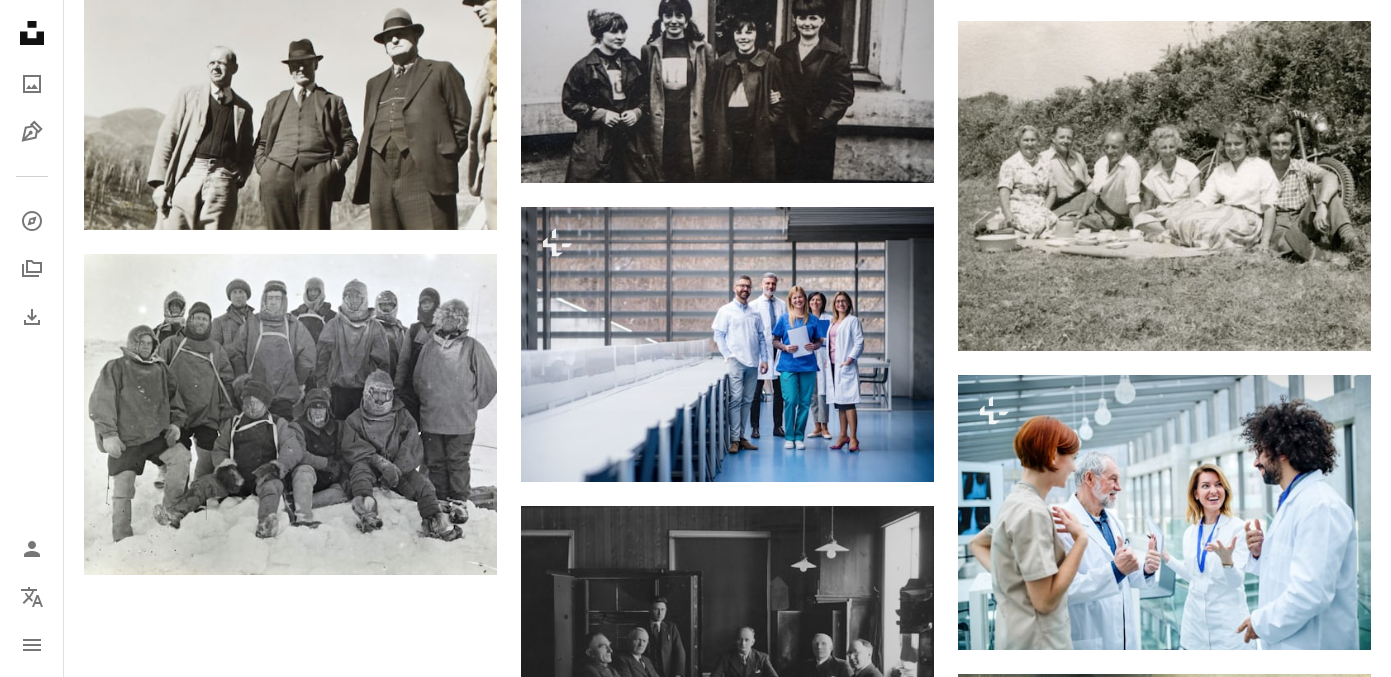 scroll, scrollTop: 2272, scrollLeft: 0, axis: vertical 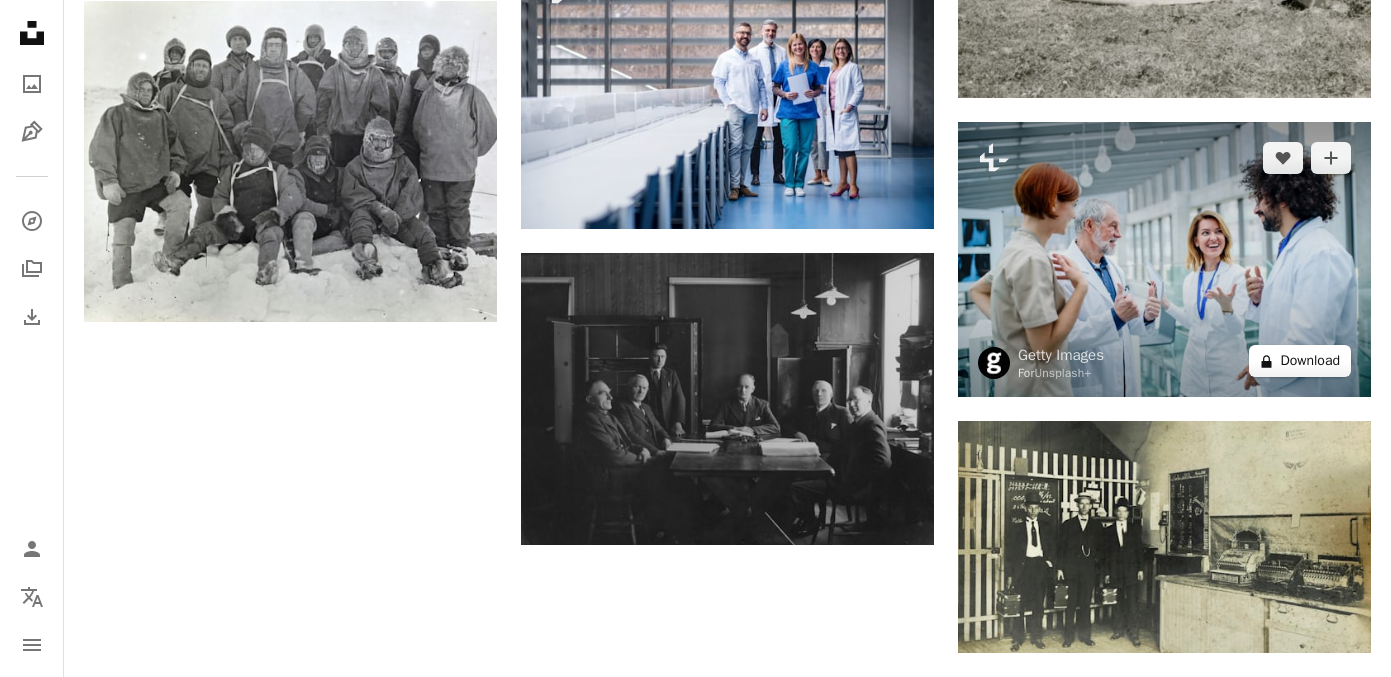 click on "A lock Download" at bounding box center [1300, 361] 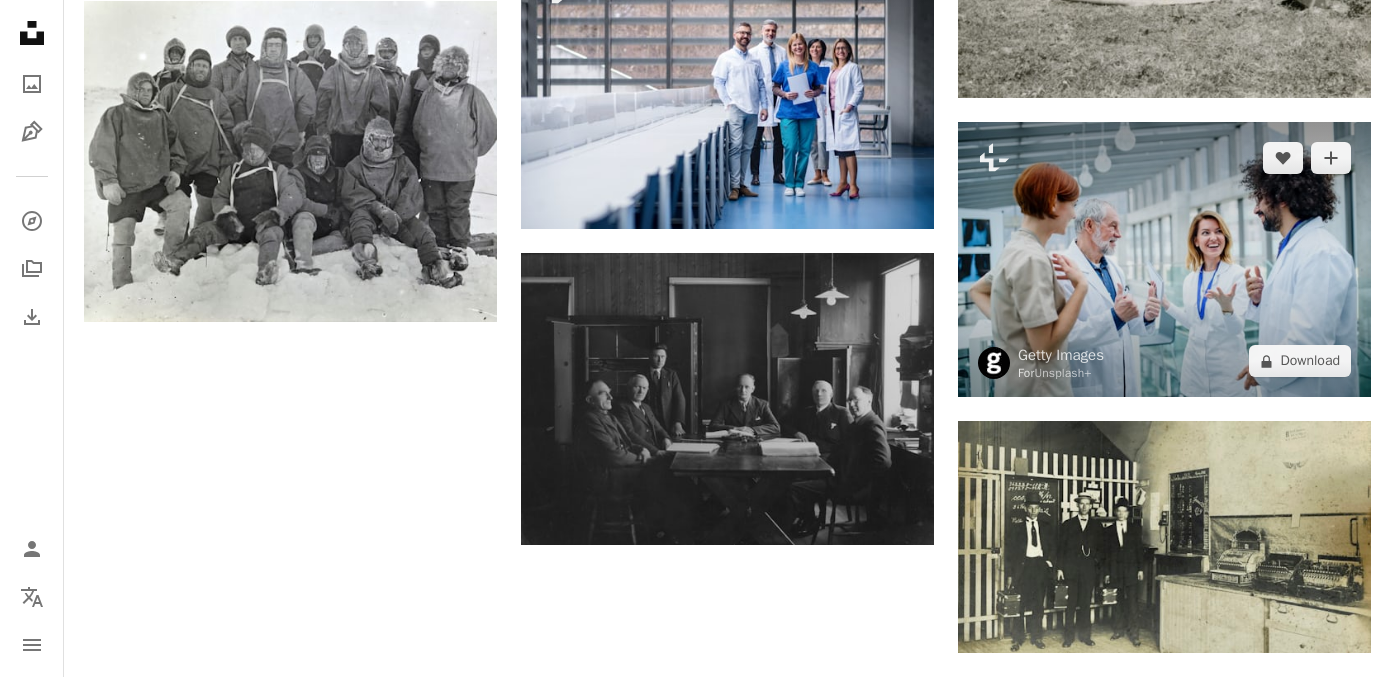 drag, startPoint x: 1380, startPoint y: 150, endPoint x: 1118, endPoint y: 300, distance: 301.90063 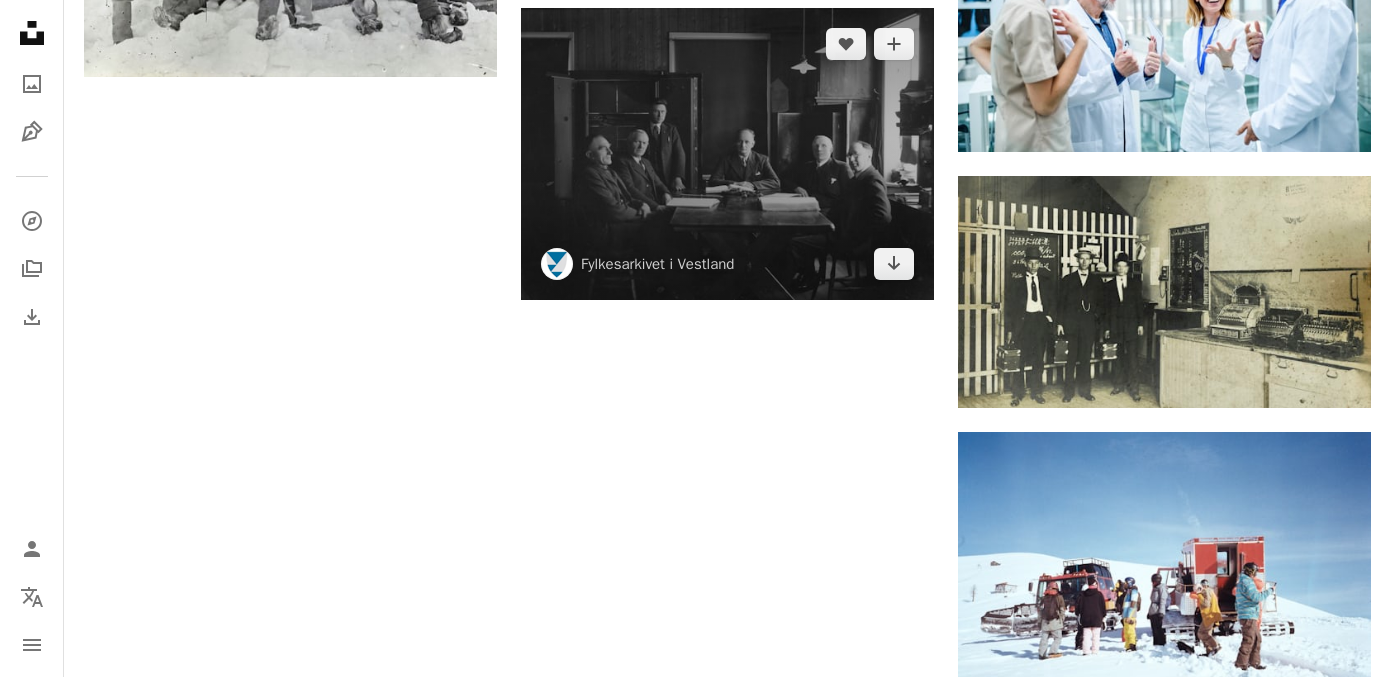 scroll, scrollTop: 2652, scrollLeft: 0, axis: vertical 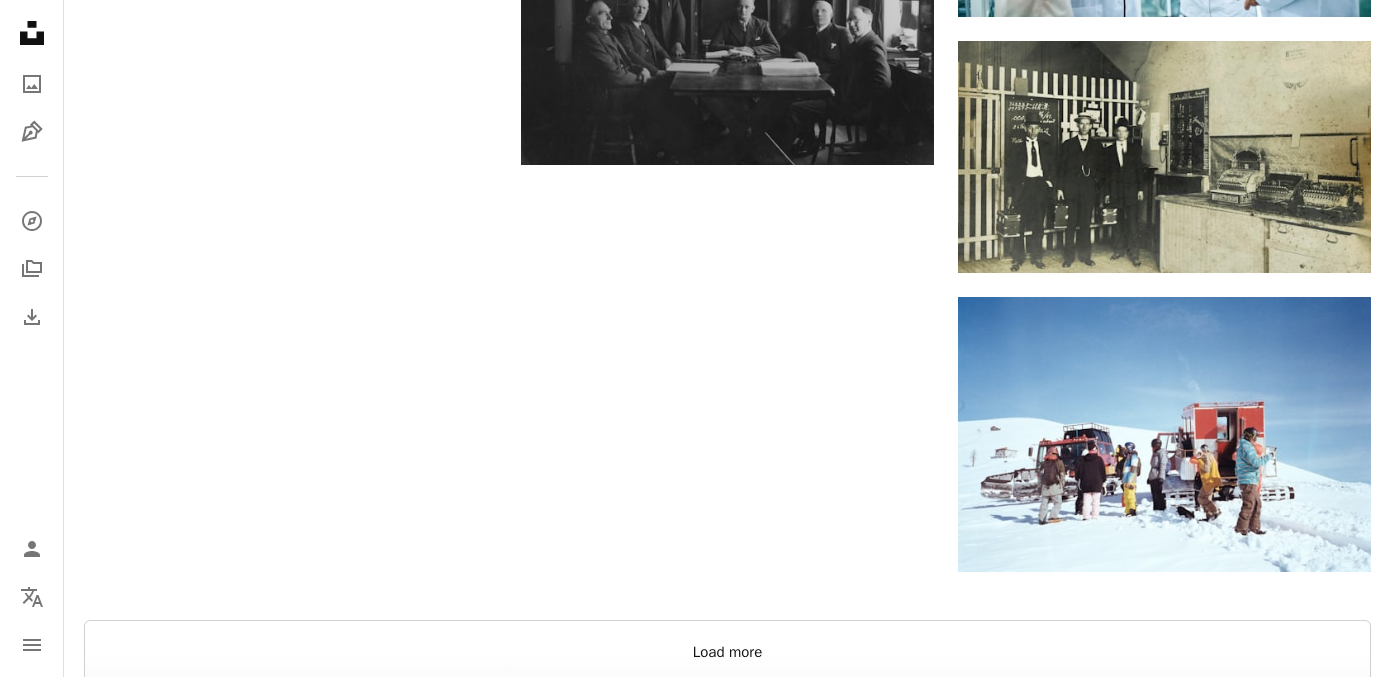 drag, startPoint x: 715, startPoint y: 646, endPoint x: 865, endPoint y: 548, distance: 179.17589 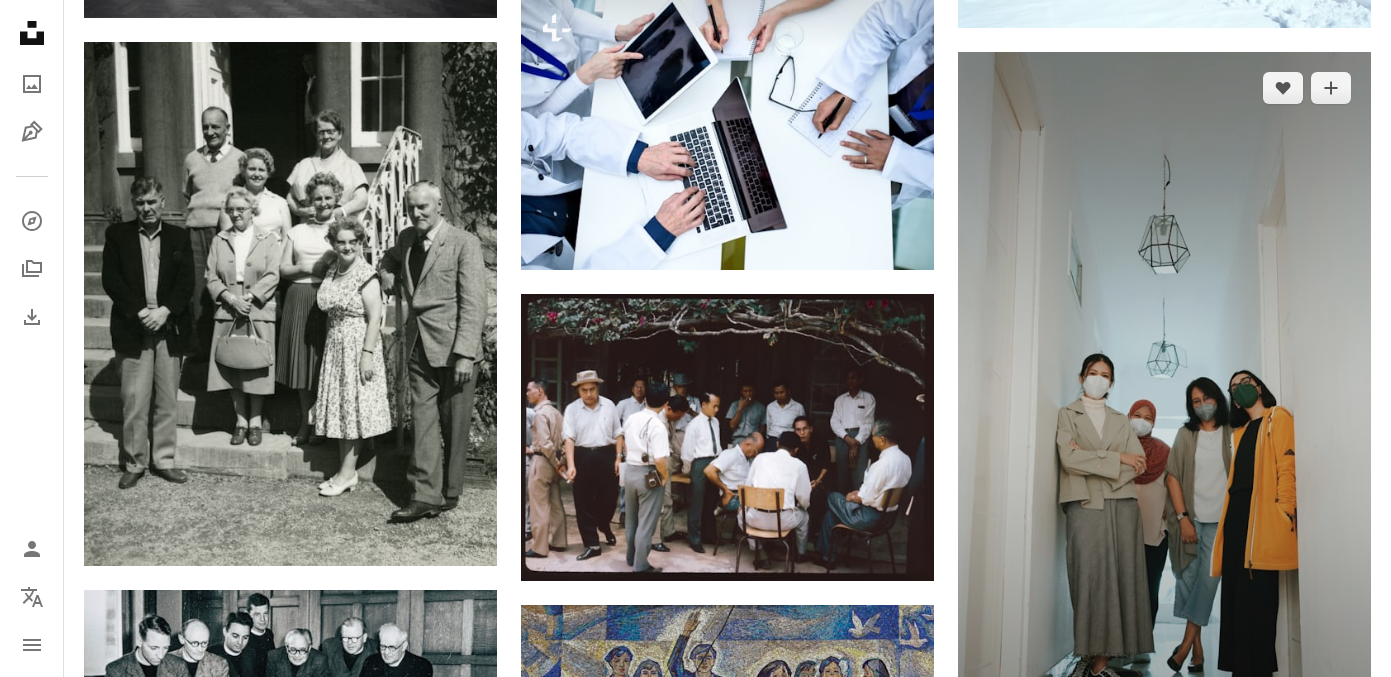 scroll, scrollTop: 3197, scrollLeft: 0, axis: vertical 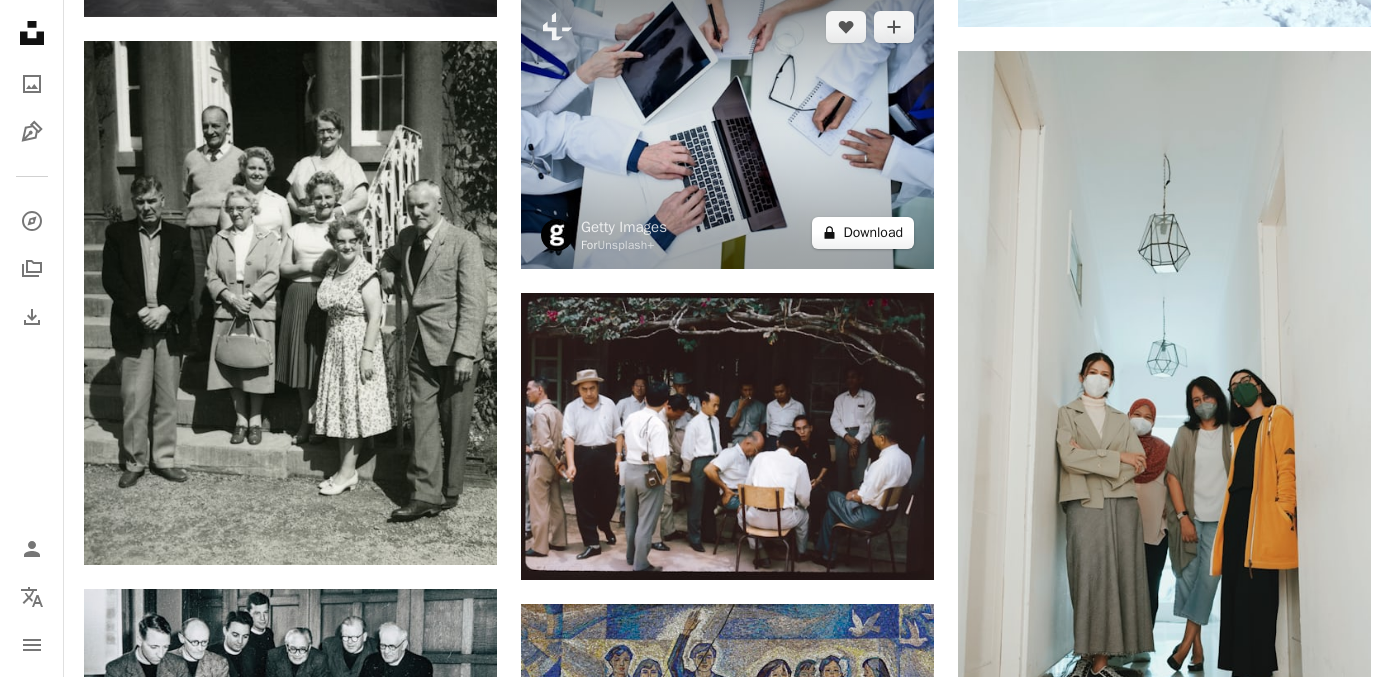 click on "A lock Download" at bounding box center [863, 233] 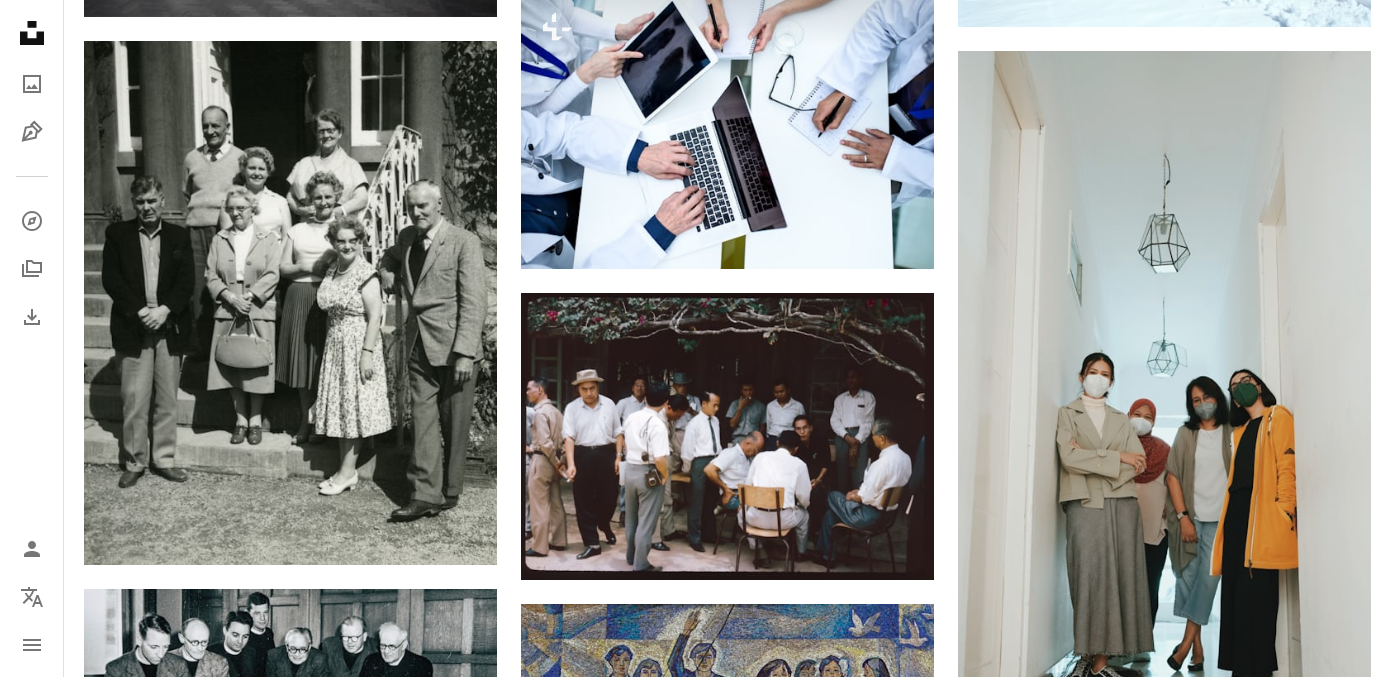 click on "An X shape Premium, ready to use images. Get unlimited access. A plus sign Members-only content added monthly A plus sign Unlimited royalty-free downloads A plus sign Illustrations  New A plus sign Enhanced legal protections yearly 66%  off monthly $12   $4 USD per month * Get  Unsplash+ * When paid annually, billed upfront  $48 Taxes where applicable. Renews automatically. Cancel anytime." at bounding box center [695, 5627] 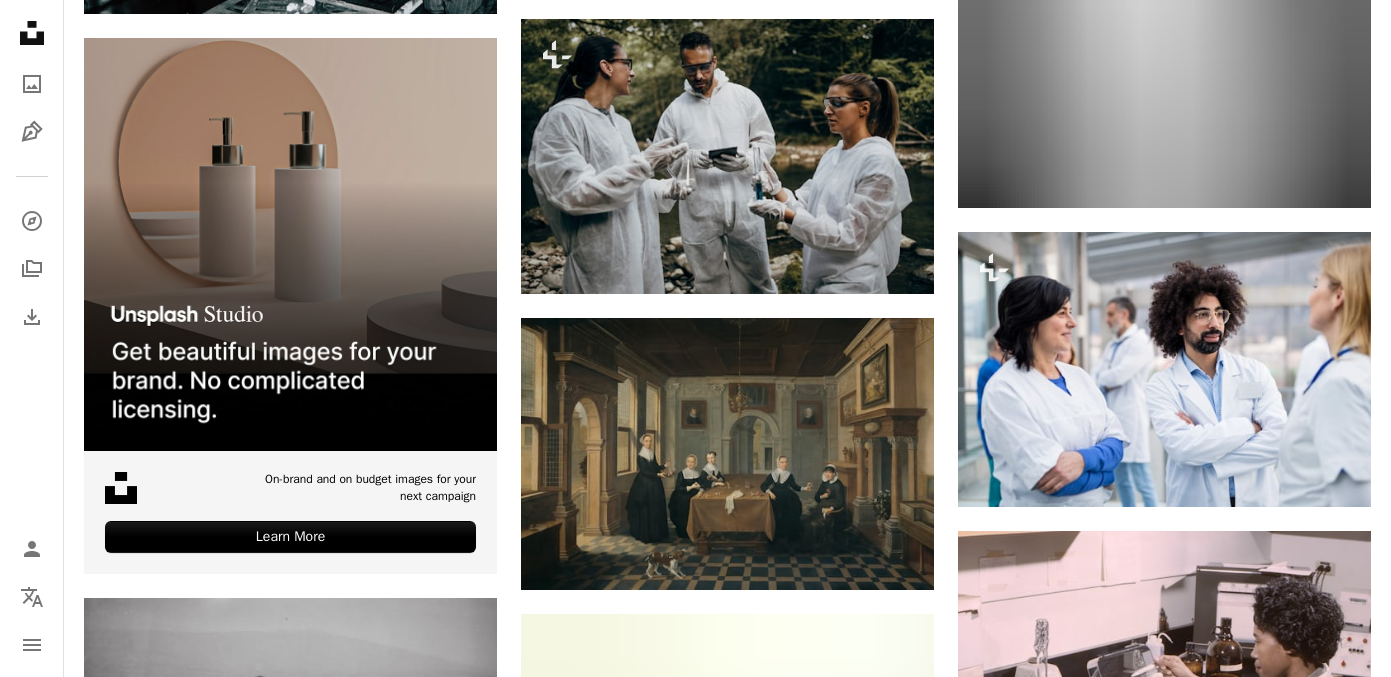 scroll, scrollTop: 4069, scrollLeft: 0, axis: vertical 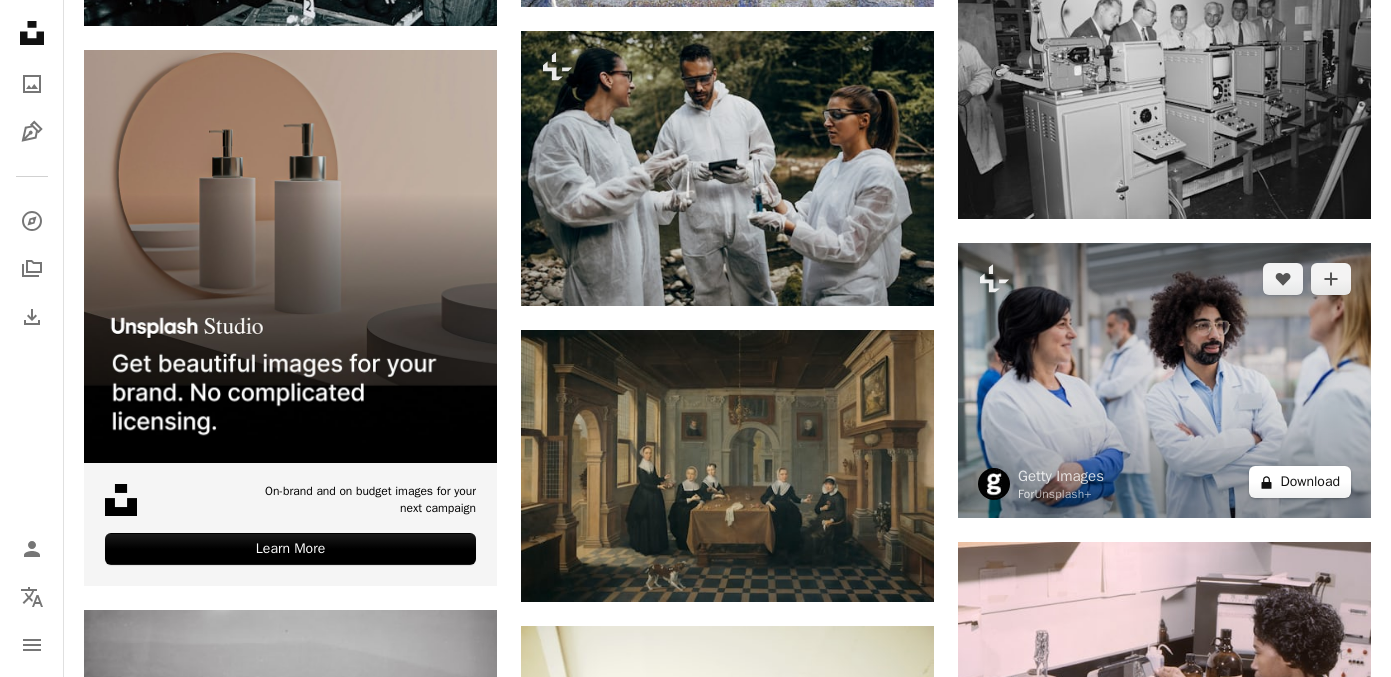 click on "A lock Download" at bounding box center (1300, 482) 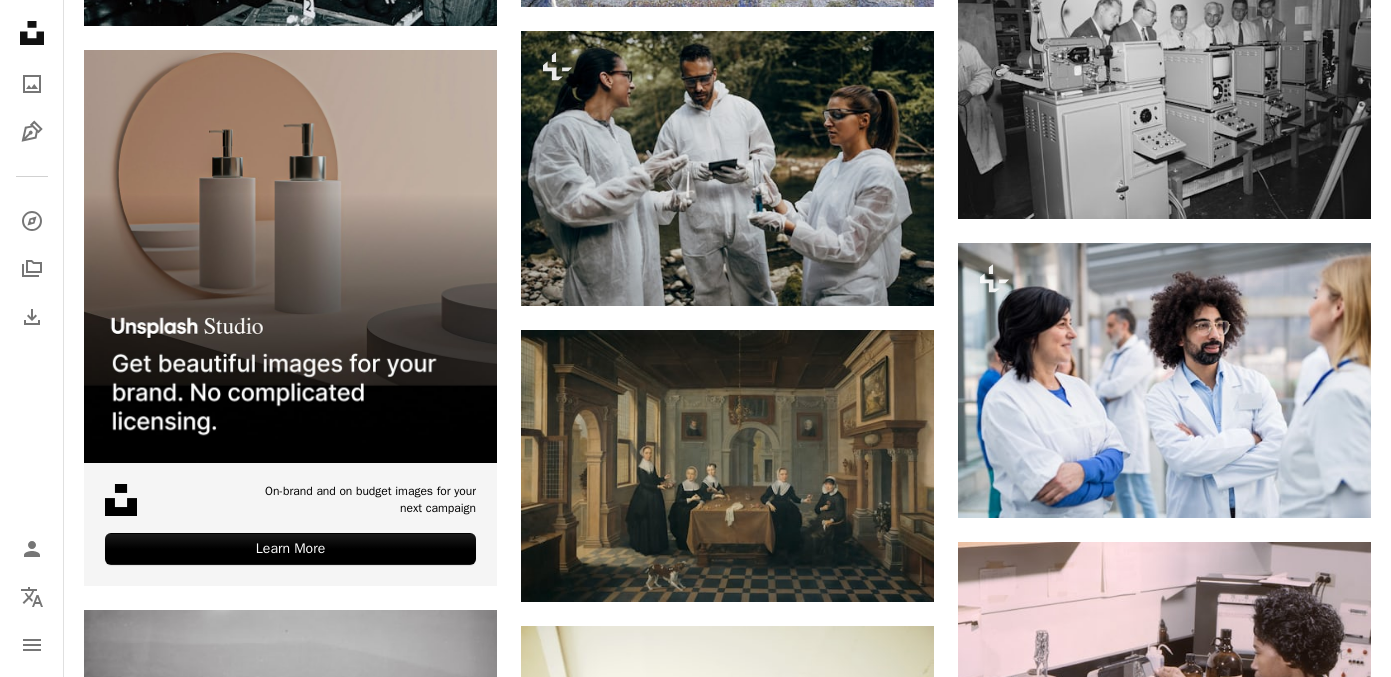 drag, startPoint x: 1372, startPoint y: 225, endPoint x: 1379, endPoint y: 216, distance: 11.401754 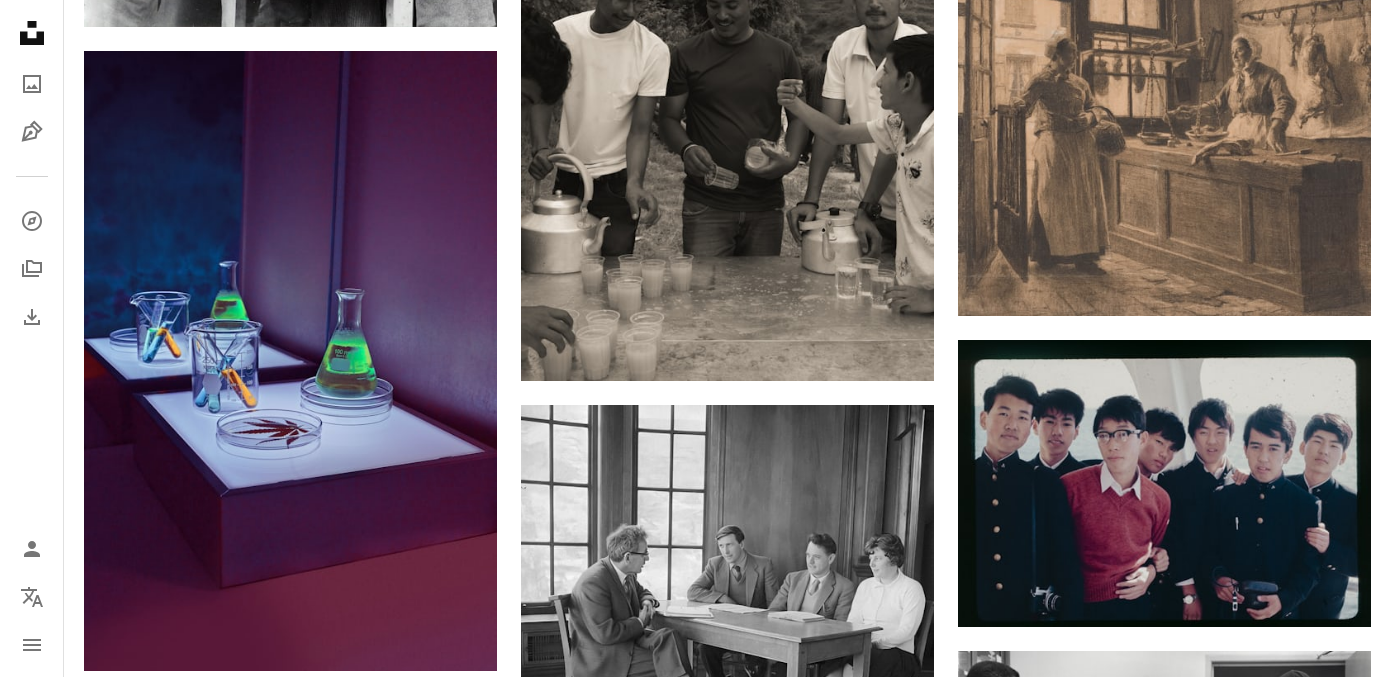 scroll, scrollTop: 7855, scrollLeft: 0, axis: vertical 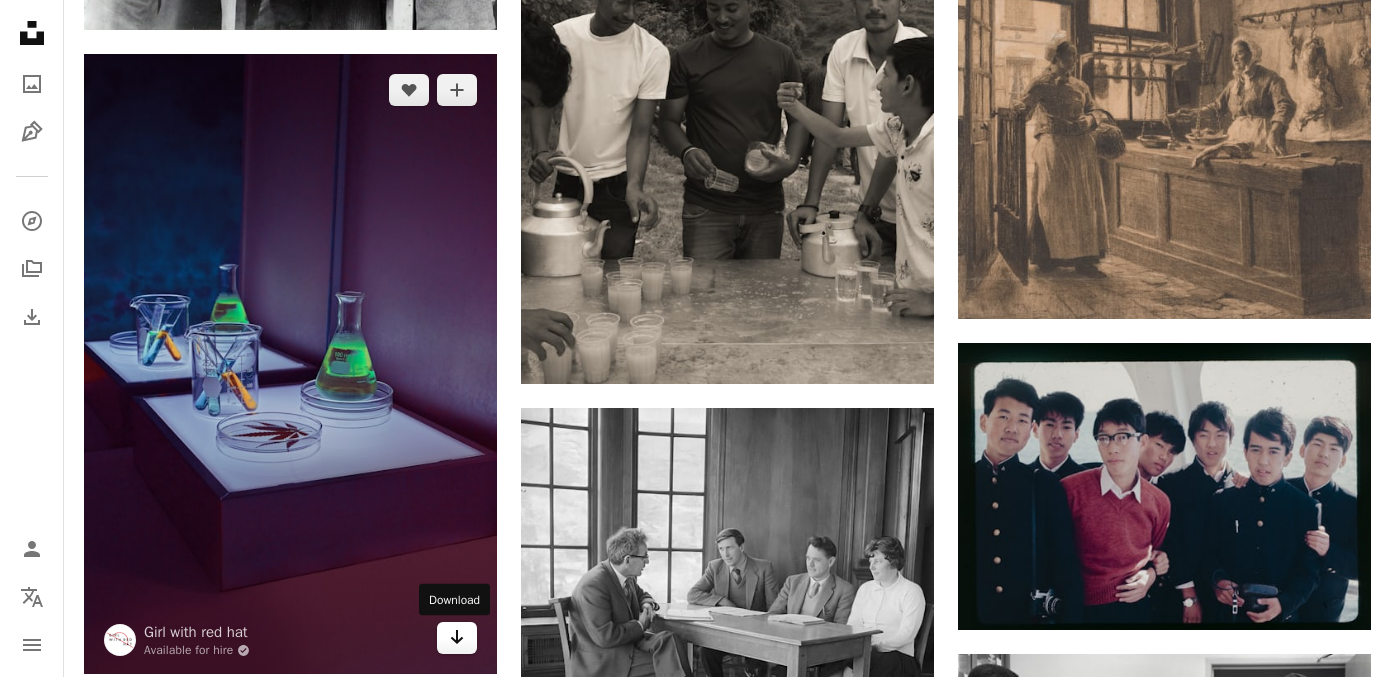 click on "Arrow pointing down" at bounding box center [457, 638] 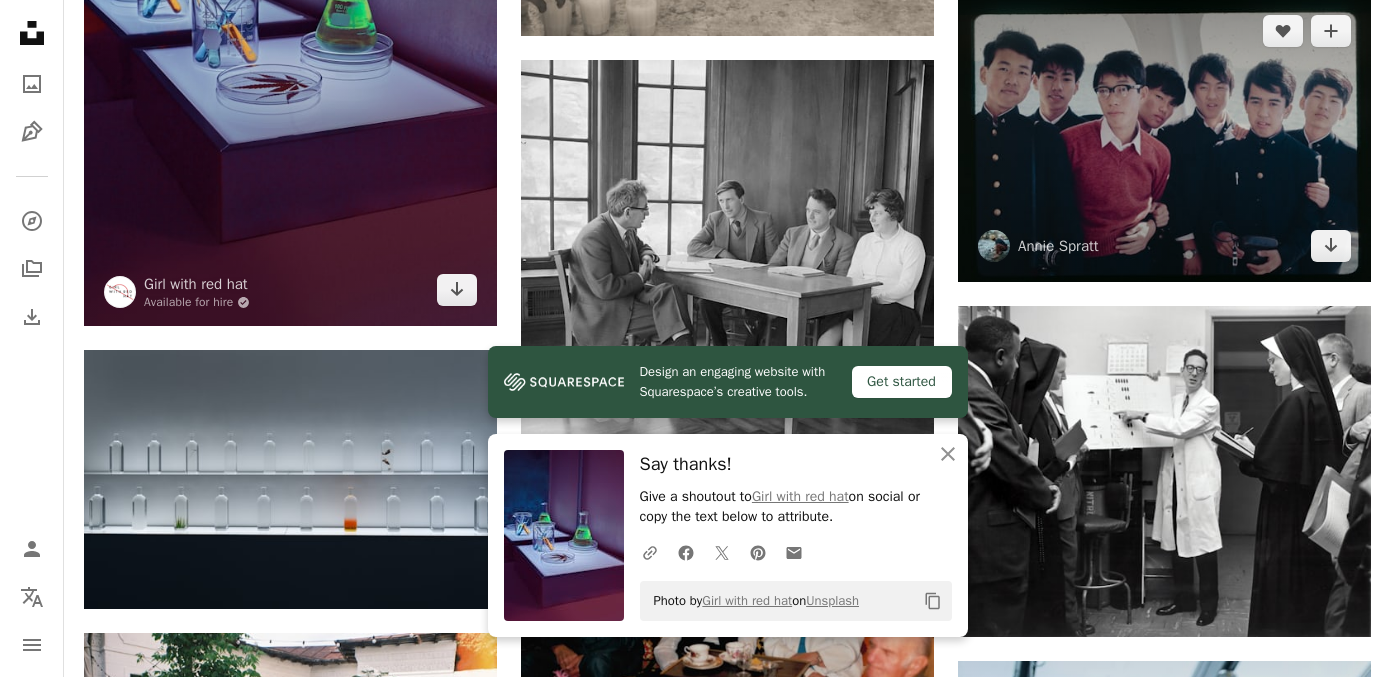 scroll, scrollTop: 8212, scrollLeft: 0, axis: vertical 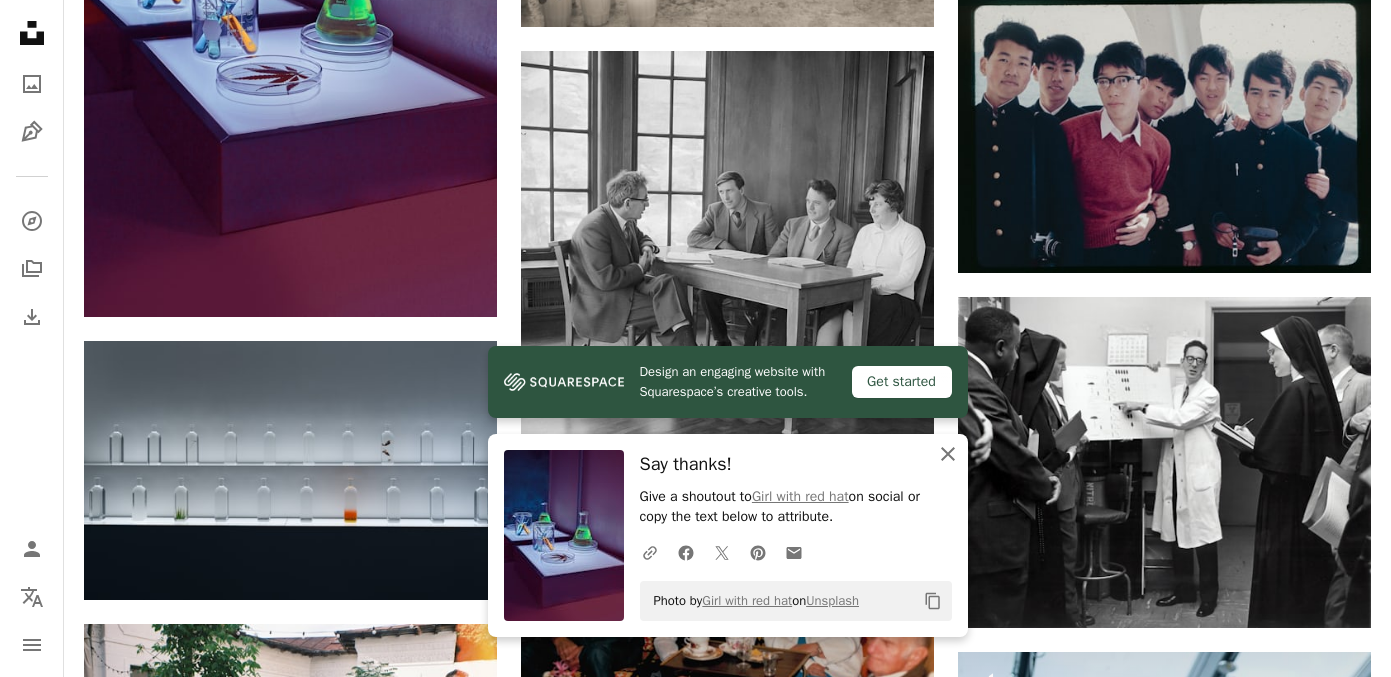 click on "An X shape" 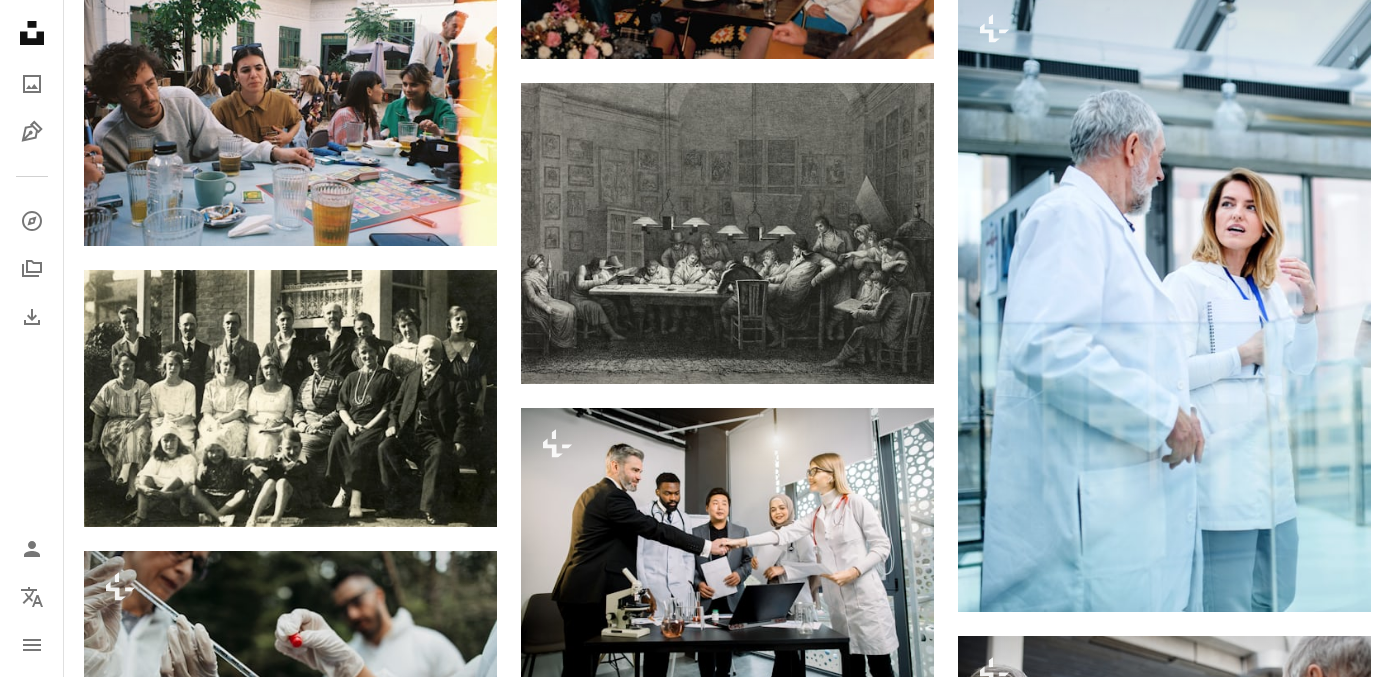 scroll, scrollTop: 8862, scrollLeft: 0, axis: vertical 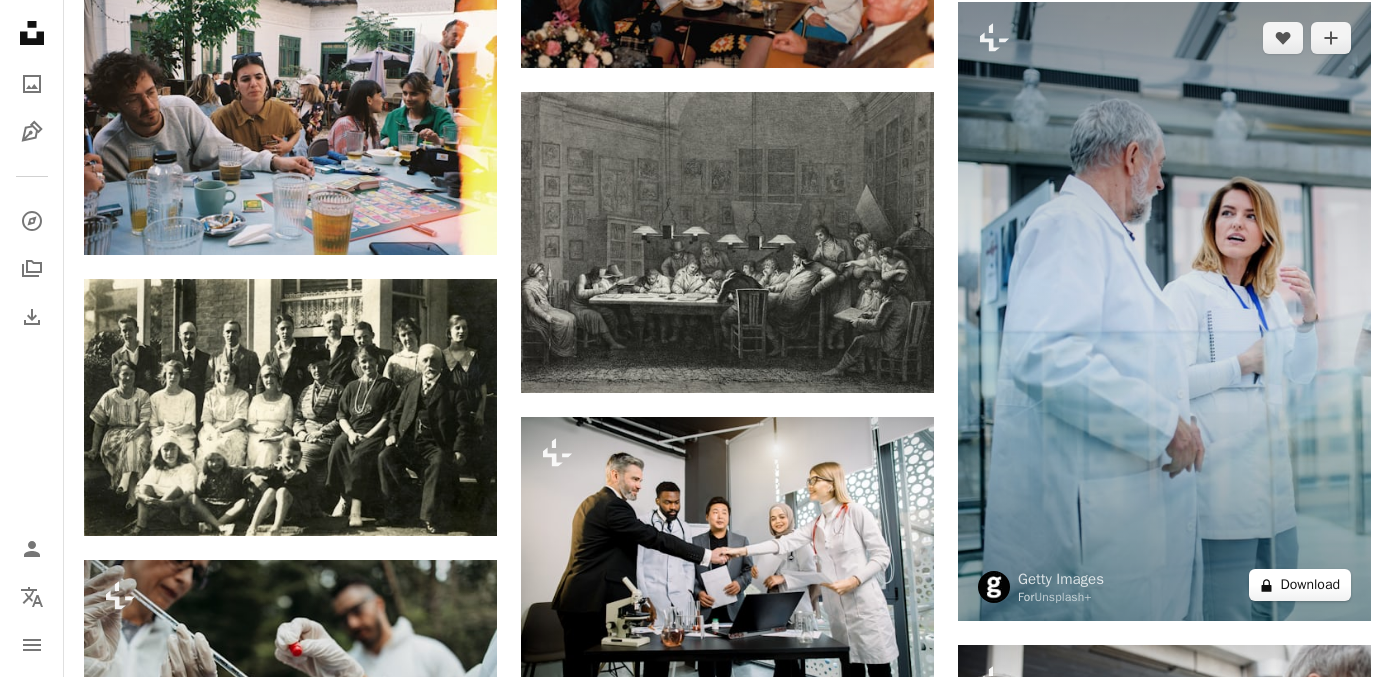 click on "A lock Download" at bounding box center [1300, 585] 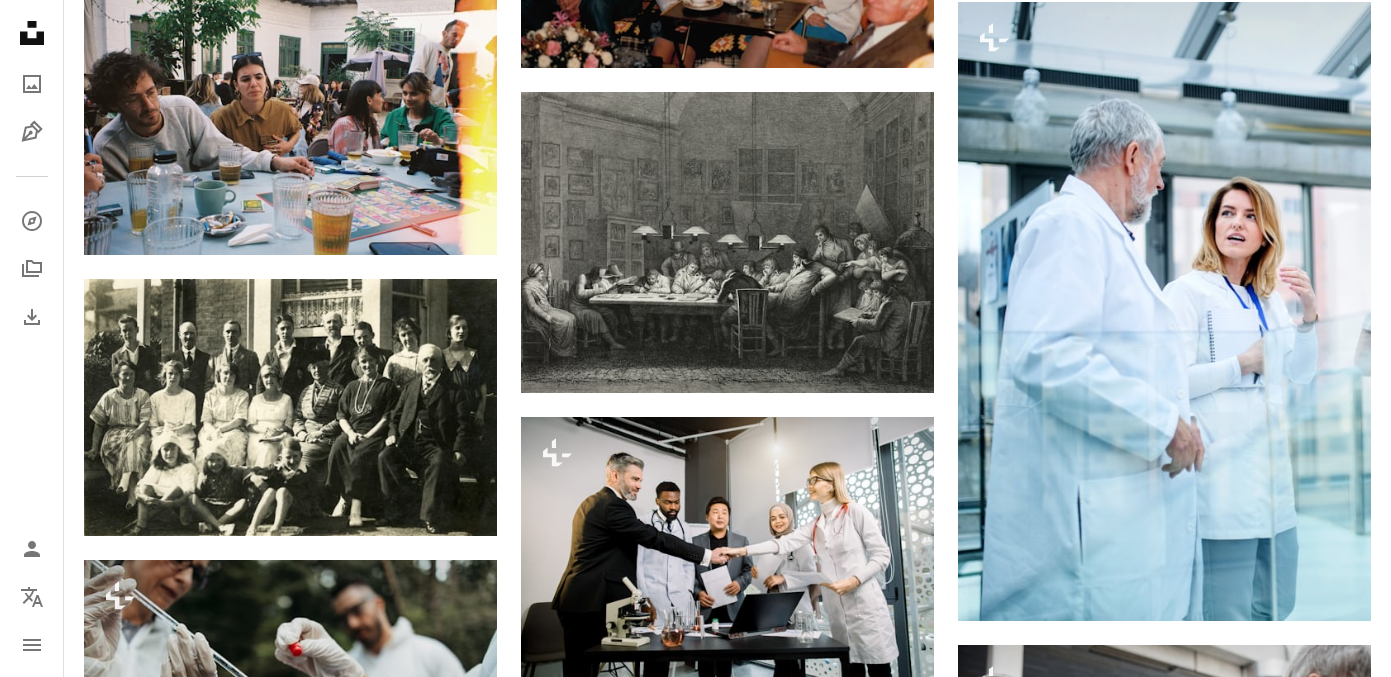 click on "An X shape Premium, ready to use images. Get unlimited access. A plus sign Members-only content added monthly A plus sign Unlimited royalty-free downloads A plus sign Illustrations  New A plus sign Enhanced legal protections yearly 66%  off monthly $12   $4 USD per month * Get  Unsplash+ * When paid annually, billed upfront  $48 Taxes where applicable. Renews automatically. Cancel anytime." at bounding box center (695, 4660) 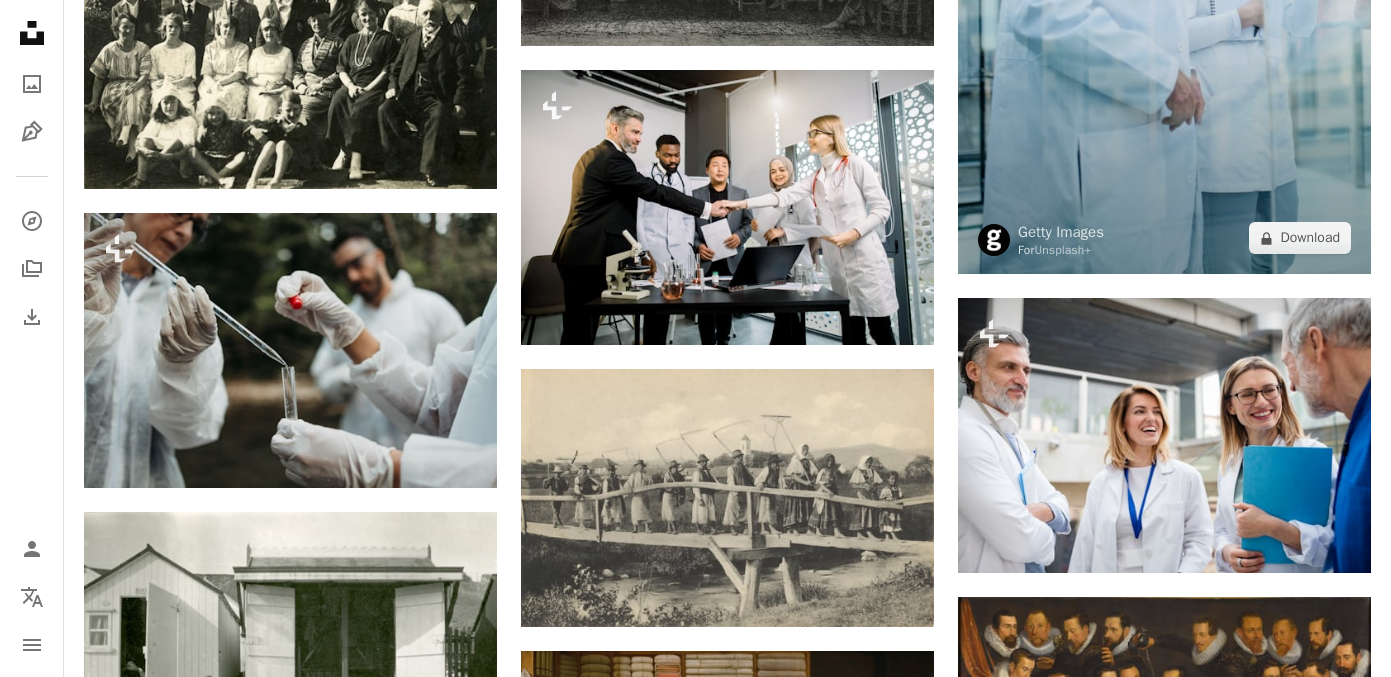scroll, scrollTop: 9211, scrollLeft: 0, axis: vertical 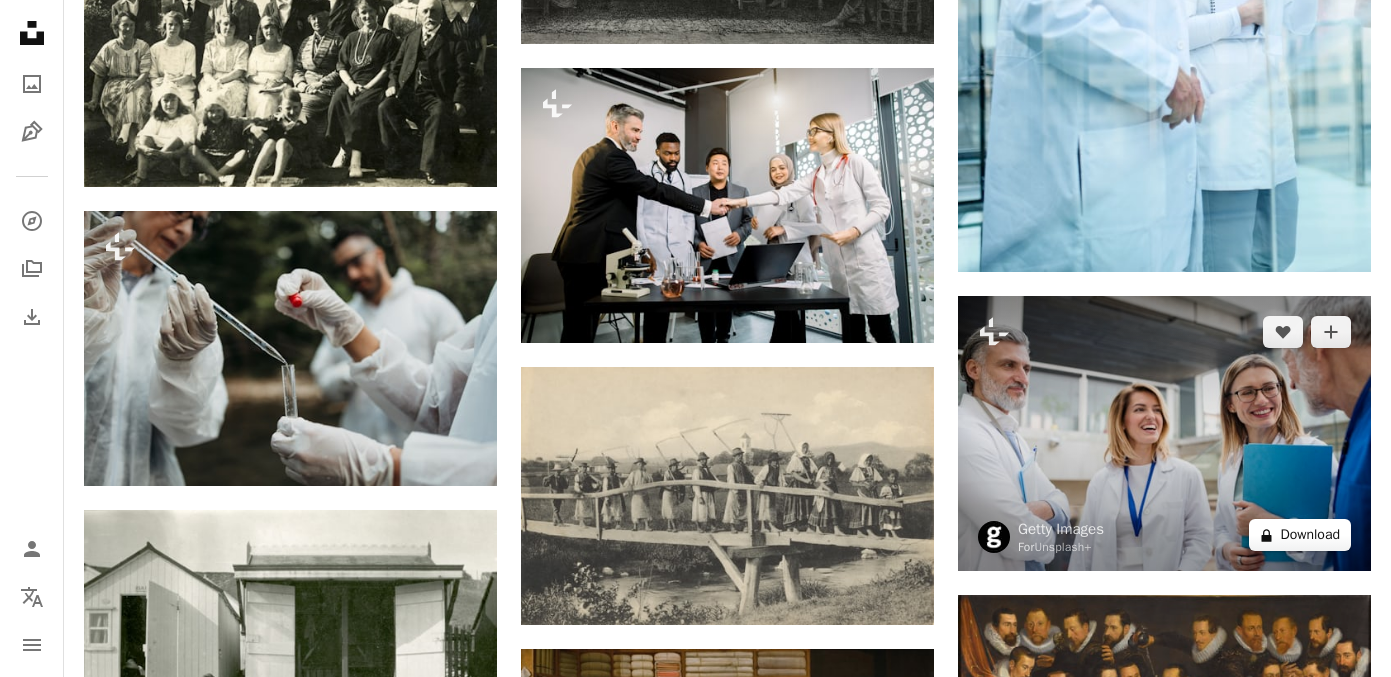 click on "A lock Download" at bounding box center (1300, 535) 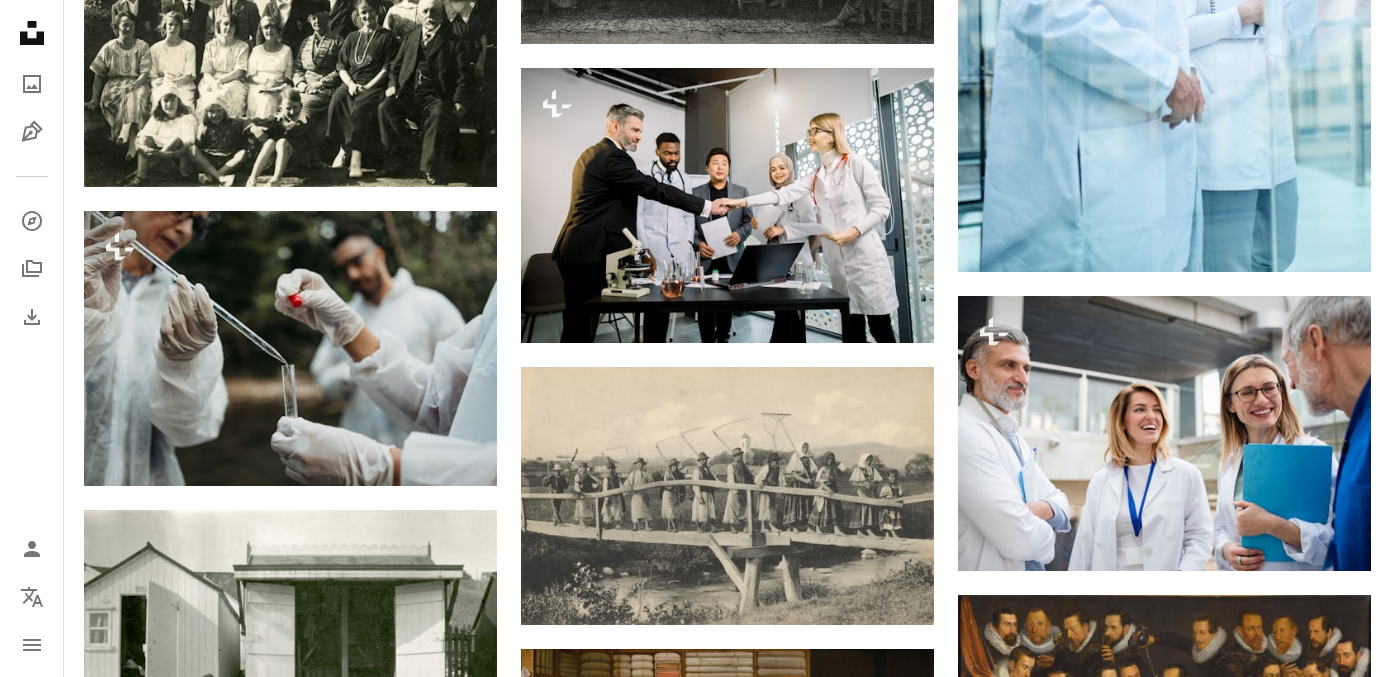 click on "An X shape Premium, ready to use images. Get unlimited access. A plus sign Members-only content added monthly A plus sign Unlimited royalty-free downloads A plus sign Illustrations  New A plus sign Enhanced legal protections yearly 66%  off monthly $12   $4 USD per month * Get  Unsplash+ * When paid annually, billed upfront  $48 Taxes where applicable. Renews automatically. Cancel anytime." at bounding box center [695, 4311] 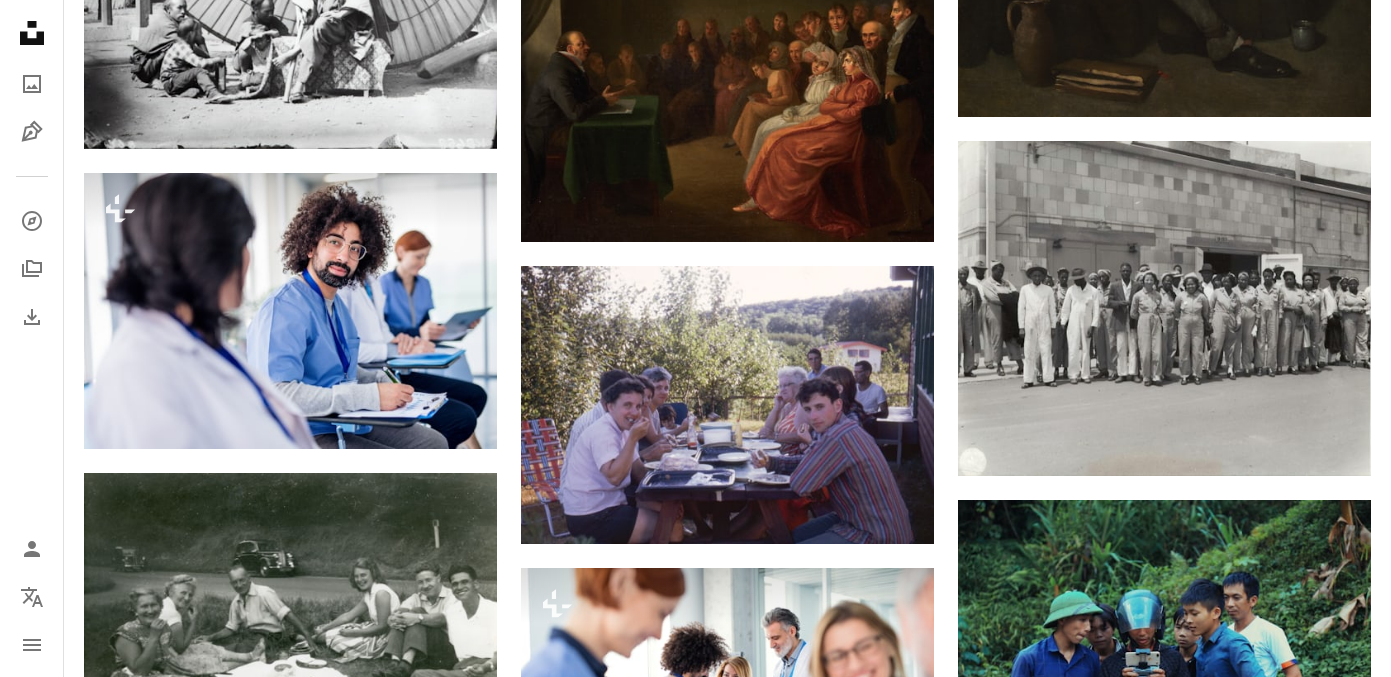 scroll, scrollTop: 14258, scrollLeft: 0, axis: vertical 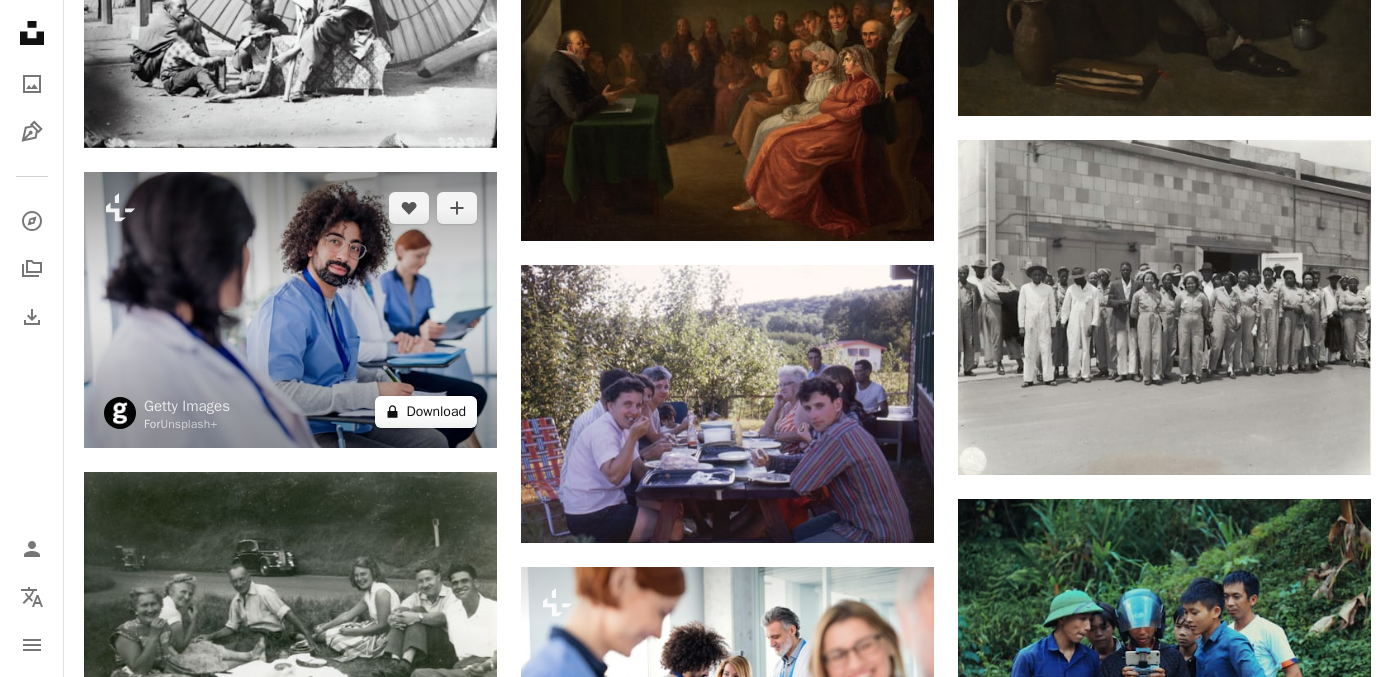 click on "A lock Download" at bounding box center [426, 412] 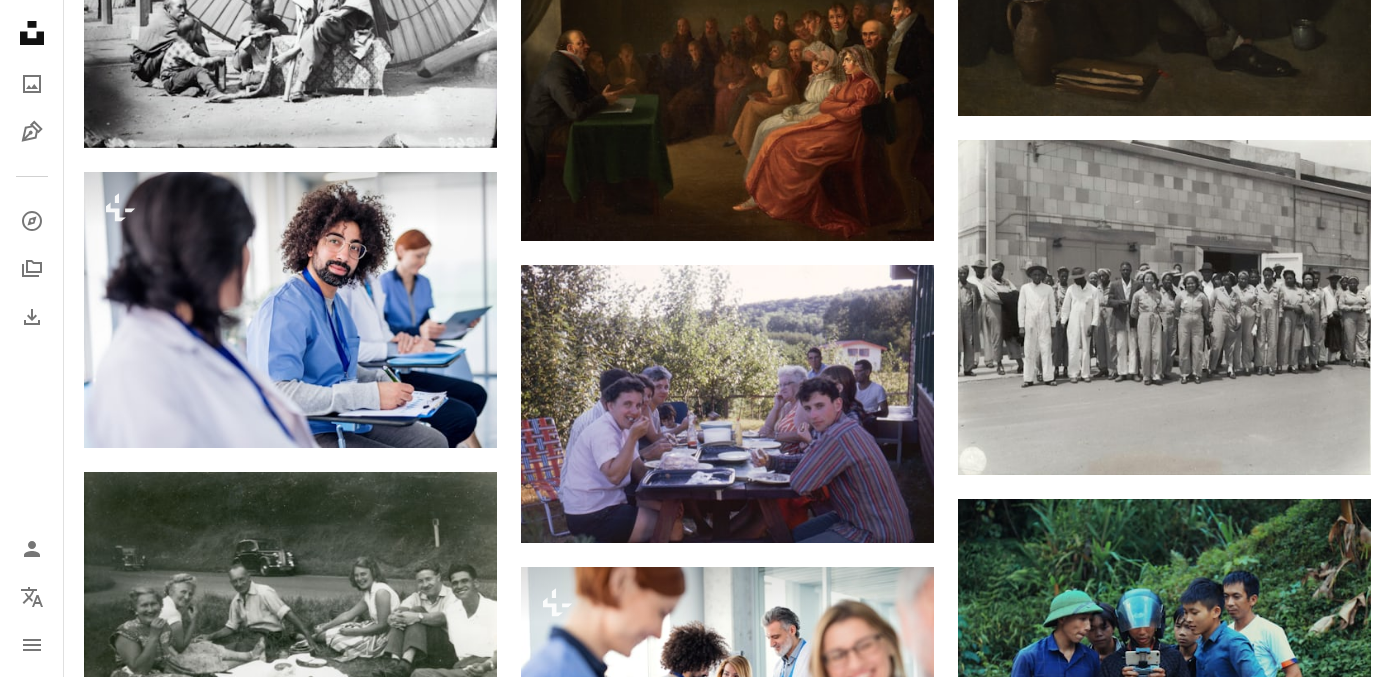 click on "An X shape Premium, ready to use images. Get unlimited access. A plus sign Members-only content added monthly A plus sign Unlimited royalty-free downloads A plus sign Illustrations  New A plus sign Enhanced legal protections yearly 66%  off monthly $12   $4 USD per month * Get  Unsplash+ * When paid annually, billed upfront  $48 Taxes where applicable. Renews automatically. Cancel anytime." at bounding box center [695, 3948] 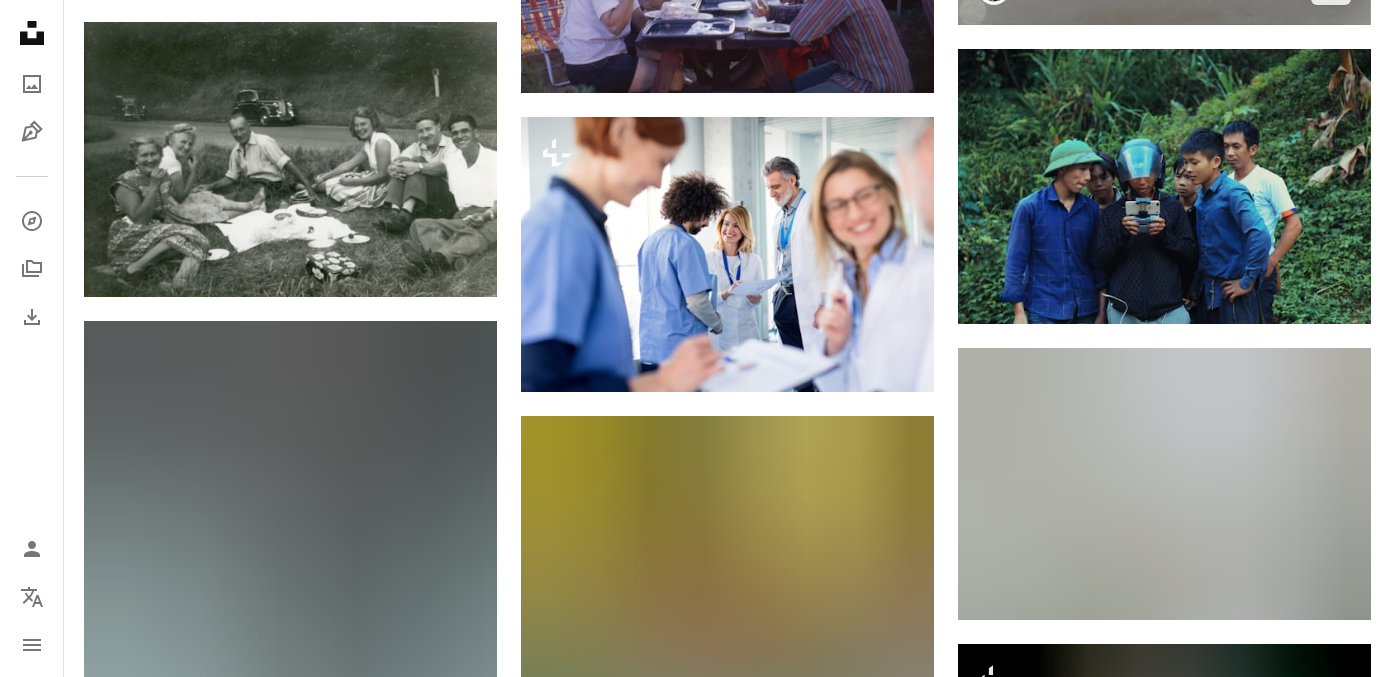 scroll, scrollTop: 14709, scrollLeft: 0, axis: vertical 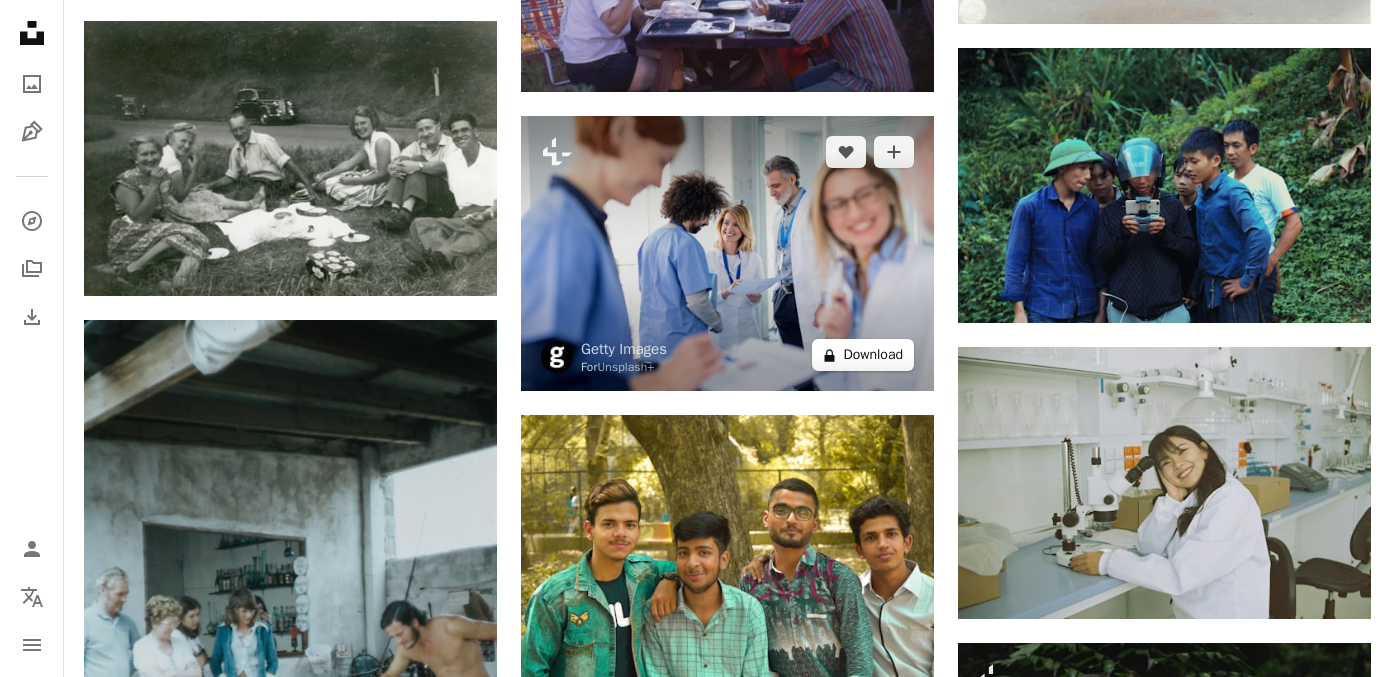 click on "A lock Download" at bounding box center [863, 355] 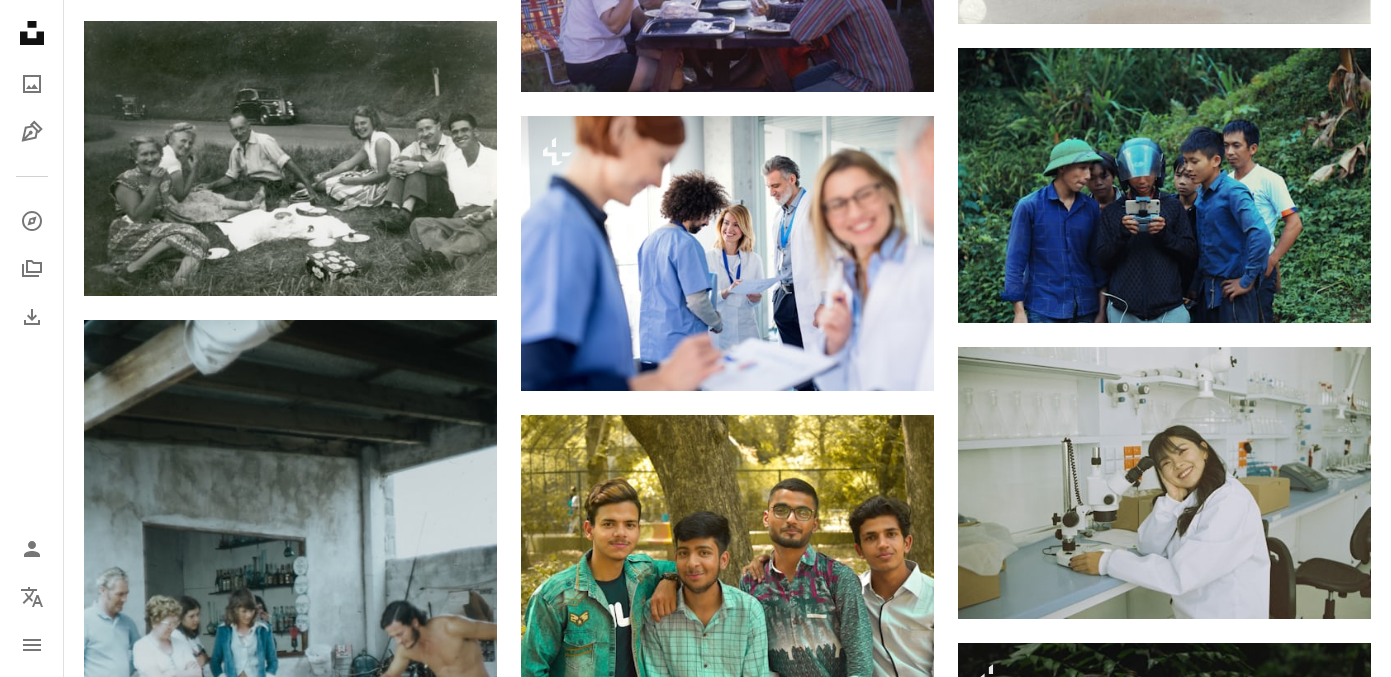 click on "An X shape Premium, ready to use images. Get unlimited access. A plus sign Members-only content added monthly A plus sign Unlimited royalty-free downloads A plus sign Illustrations  New A plus sign Enhanced legal protections yearly 66%  off monthly $12   $4 USD per month * Get  Unsplash+ * When paid annually, billed upfront  $48 Taxes where applicable. Renews automatically. Cancel anytime." at bounding box center (695, 3497) 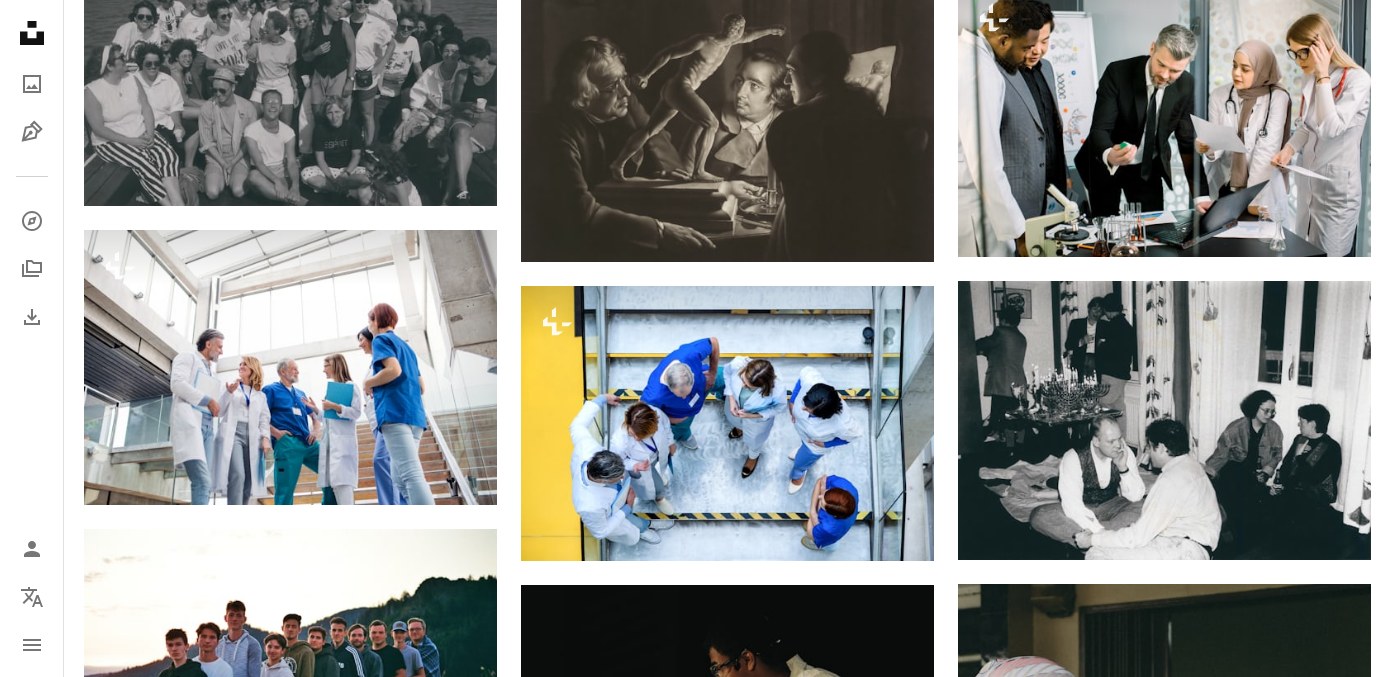 scroll, scrollTop: 23565, scrollLeft: 0, axis: vertical 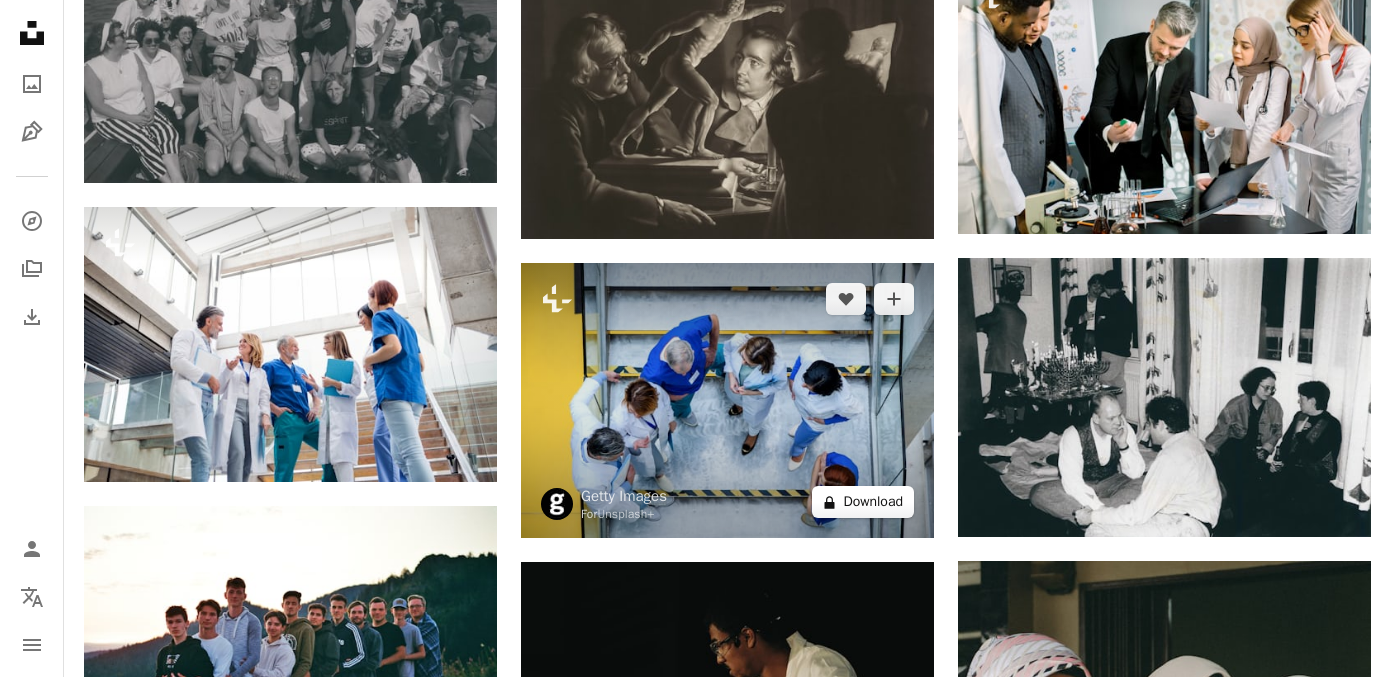 click on "A lock Download" at bounding box center [863, 502] 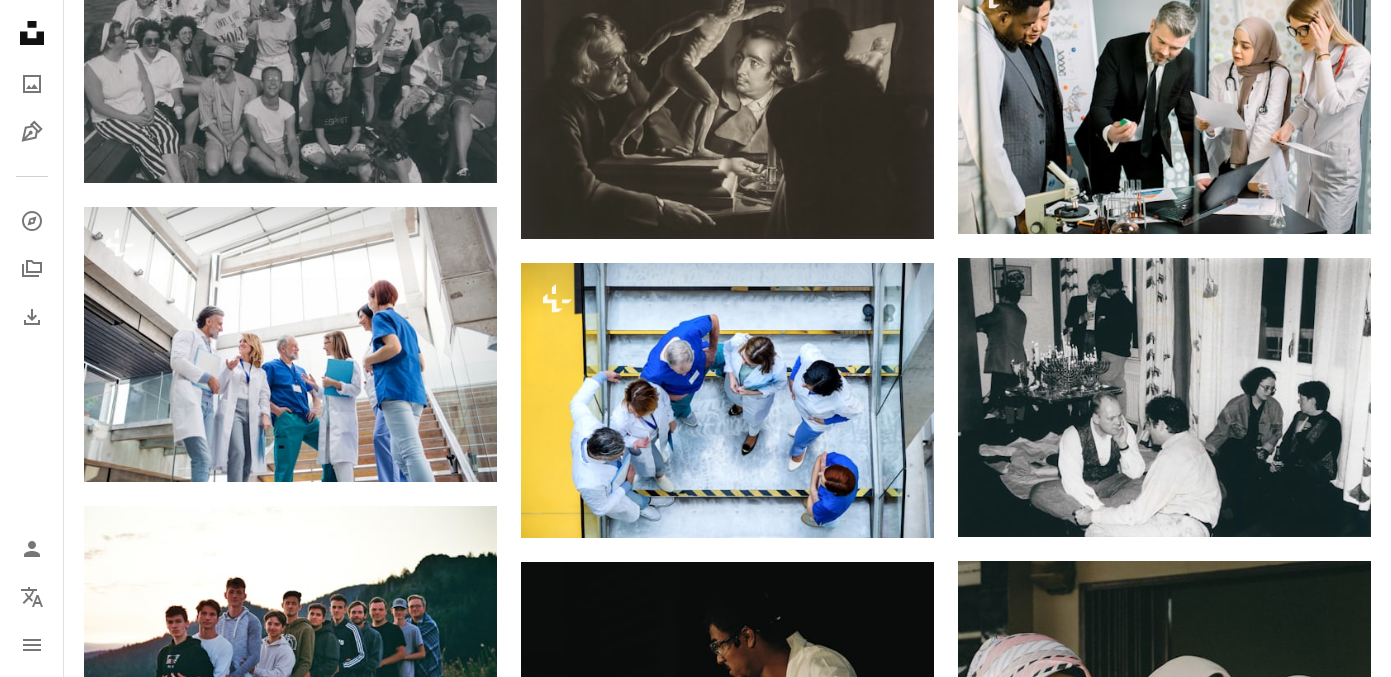 click on "An X shape Premium, ready to use images. Get unlimited access. A plus sign Members-only content added monthly A plus sign Unlimited royalty-free downloads A plus sign Illustrations  New A plus sign Enhanced legal protections yearly 66%  off monthly $12   $4 USD per month * Get  Unsplash+ * When paid annually, billed upfront  $48 Taxes where applicable. Renews automatically. Cancel anytime." at bounding box center (695, 4266) 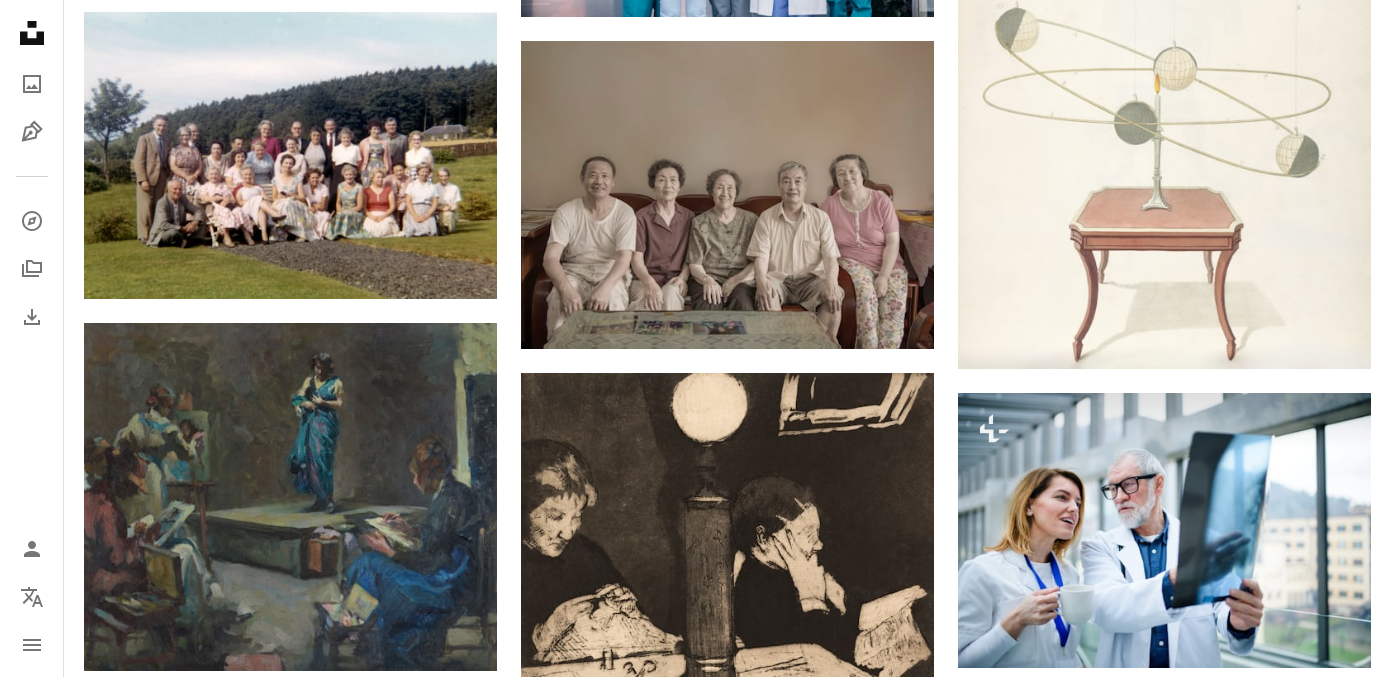 scroll, scrollTop: 26805, scrollLeft: 0, axis: vertical 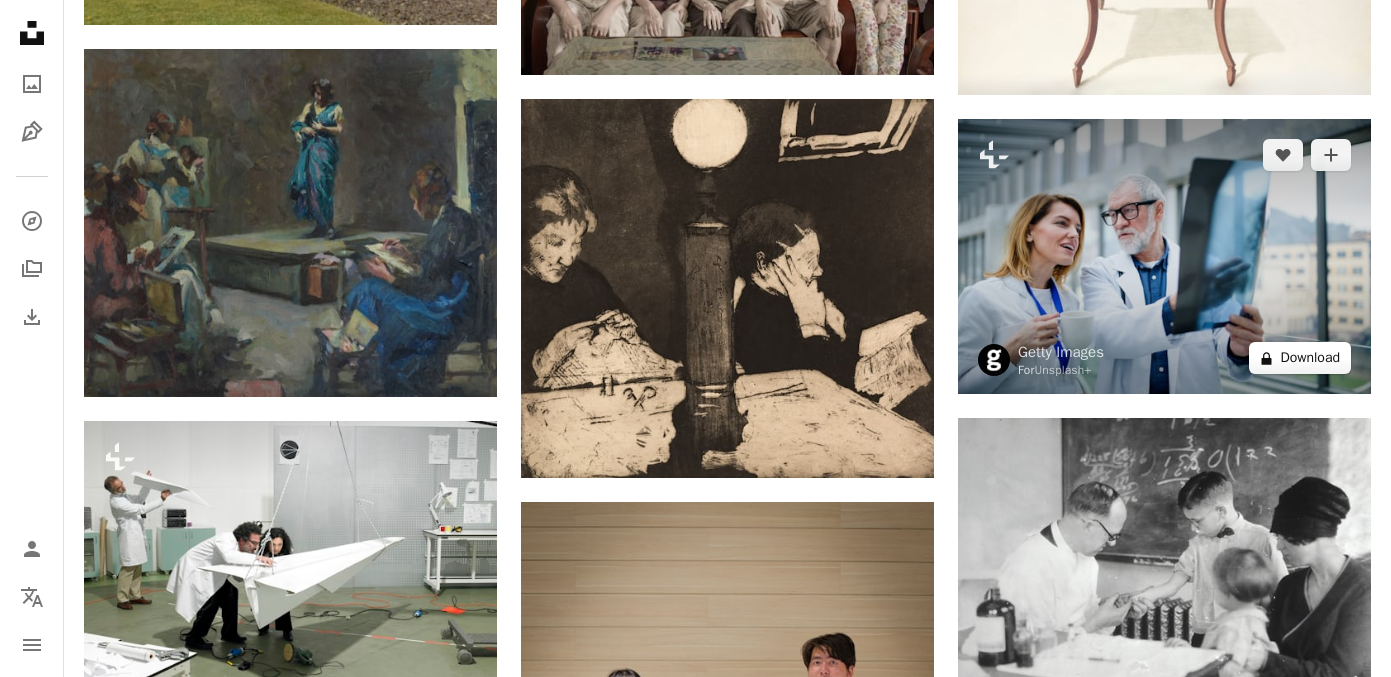 click on "A lock Download" at bounding box center (1300, 358) 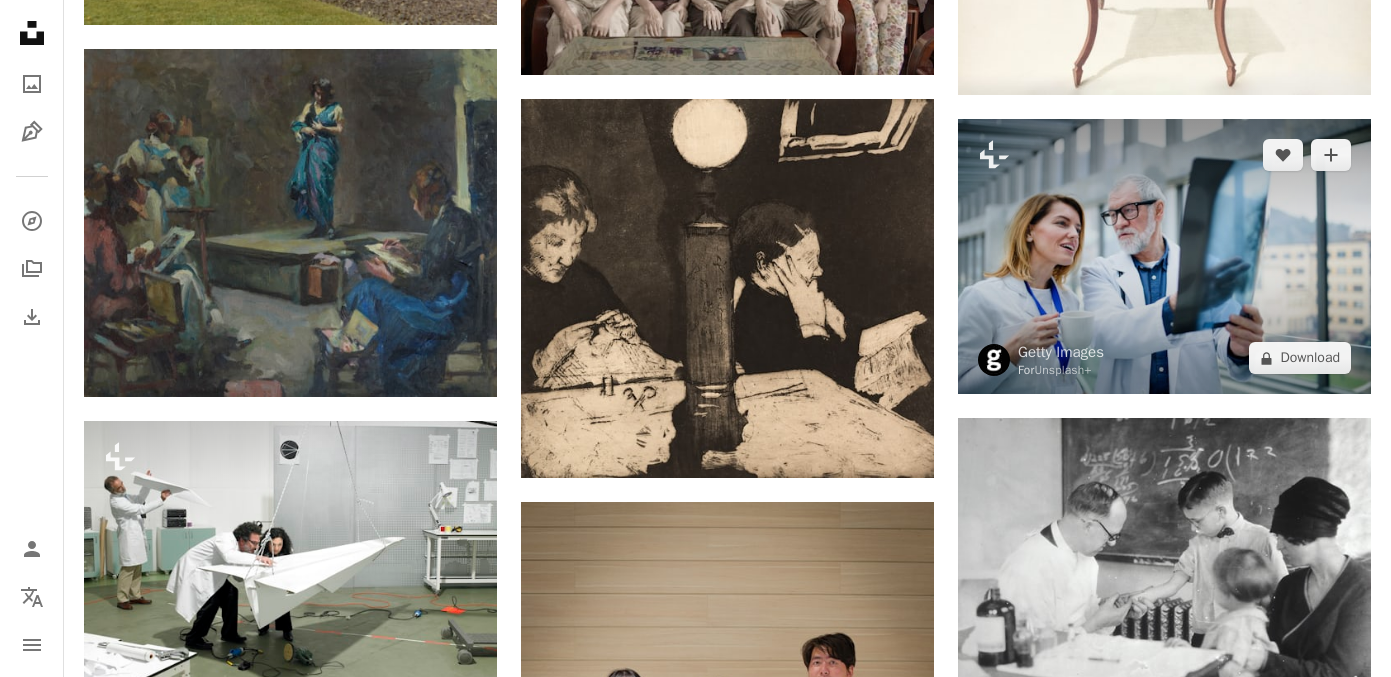 click on "An X shape Premium, ready to use images. Get unlimited access. A plus sign Members-only content added monthly A plus sign Unlimited royalty-free downloads A plus sign Illustrations  New A plus sign Enhanced legal protections yearly 66%  off monthly $12   $4 USD per month * Get  Unsplash+ * When paid annually, billed upfront  $48 Taxes where applicable. Renews automatically. Cancel anytime." at bounding box center [695, 3745] 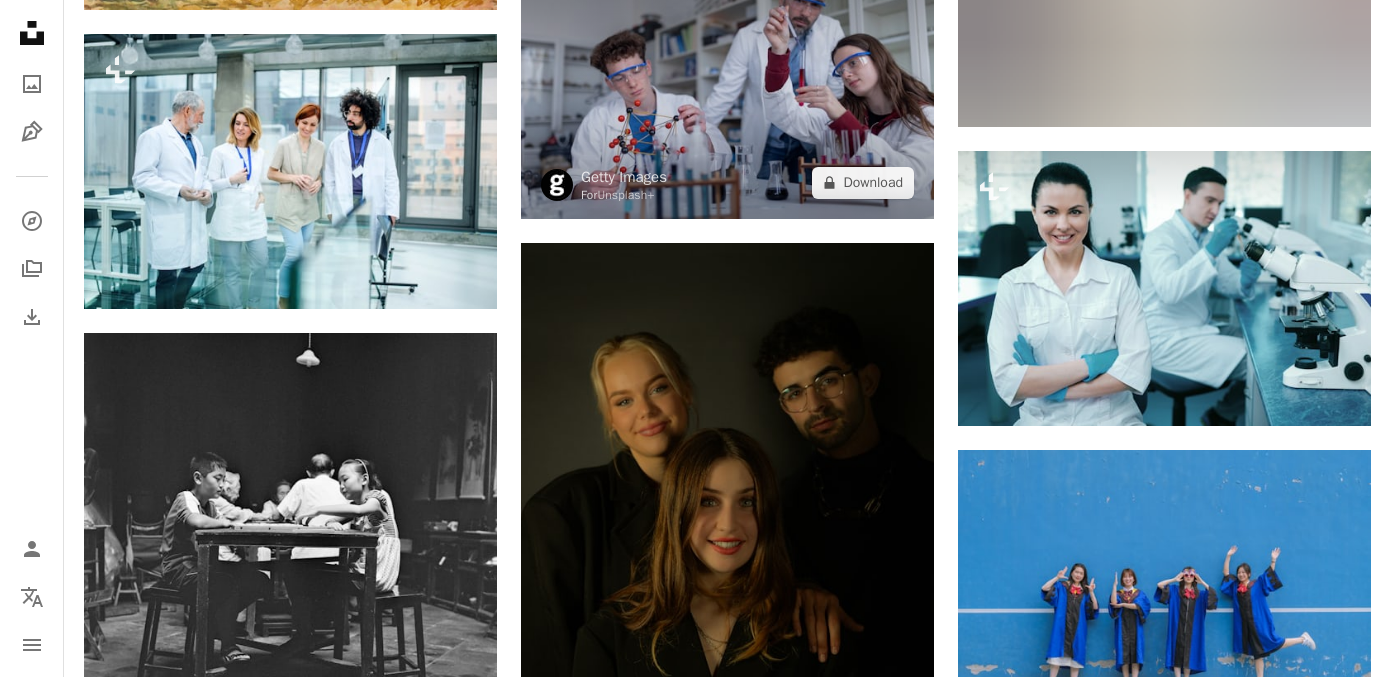 scroll, scrollTop: 32548, scrollLeft: 0, axis: vertical 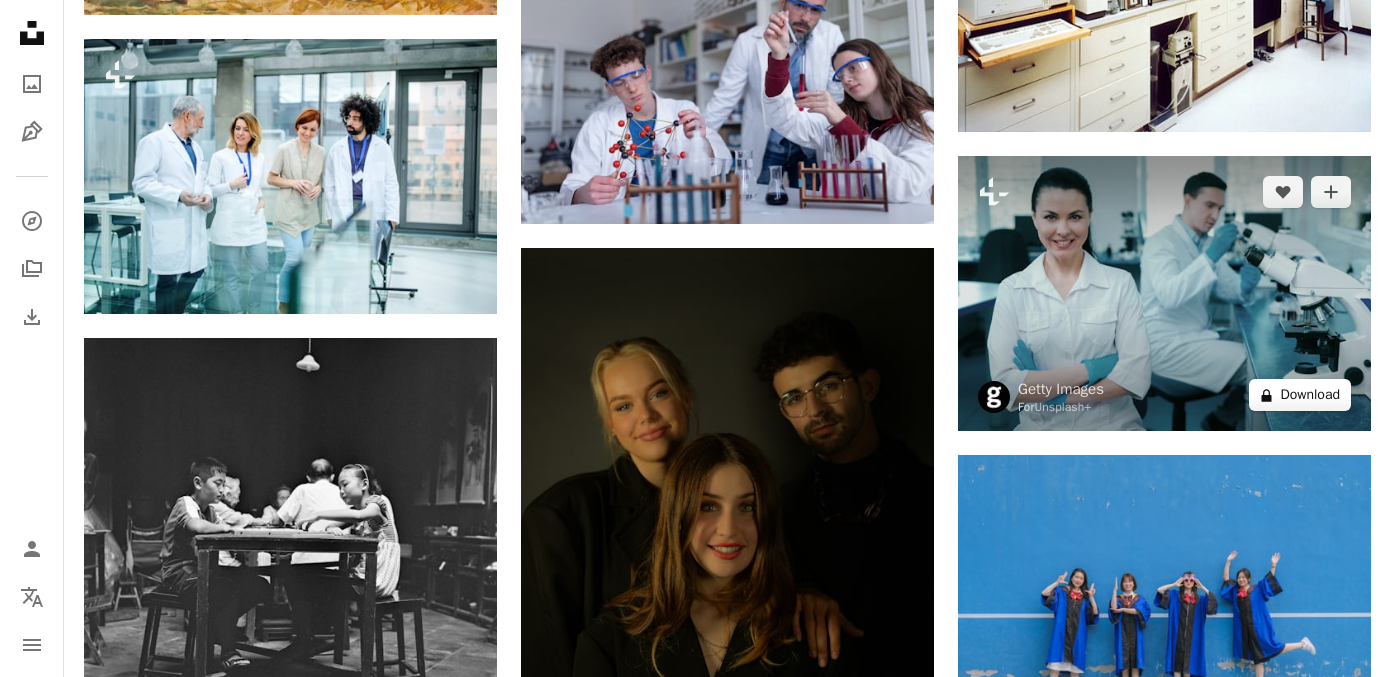click on "A lock Download" at bounding box center (1300, 395) 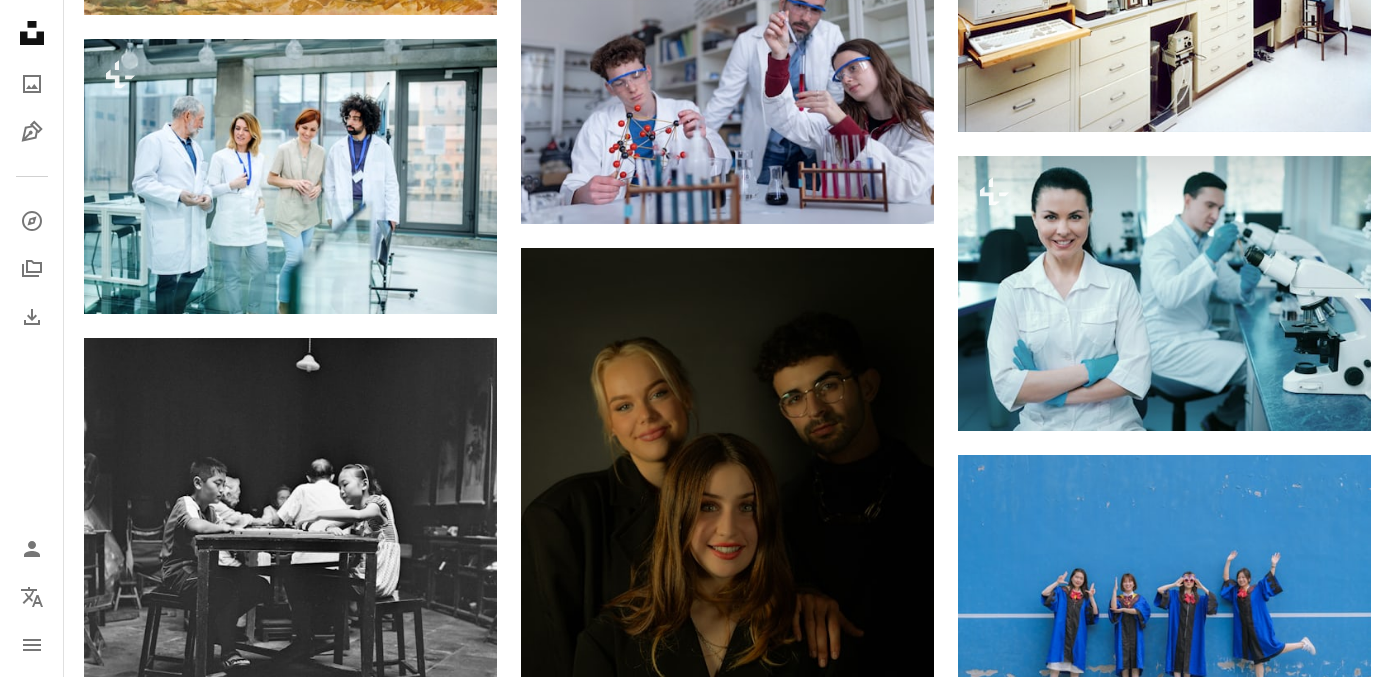 click on "An X shape Premium, ready to use images. Get unlimited access. A plus sign Members-only content added monthly A plus sign Unlimited royalty-free downloads A plus sign Illustrations  New A plus sign Enhanced legal protections yearly 66%  off monthly $12   $4 USD per month * Get  Unsplash+ * When paid annually, billed upfront  $48 Taxes where applicable. Renews automatically. Cancel anytime." at bounding box center [695, 4858] 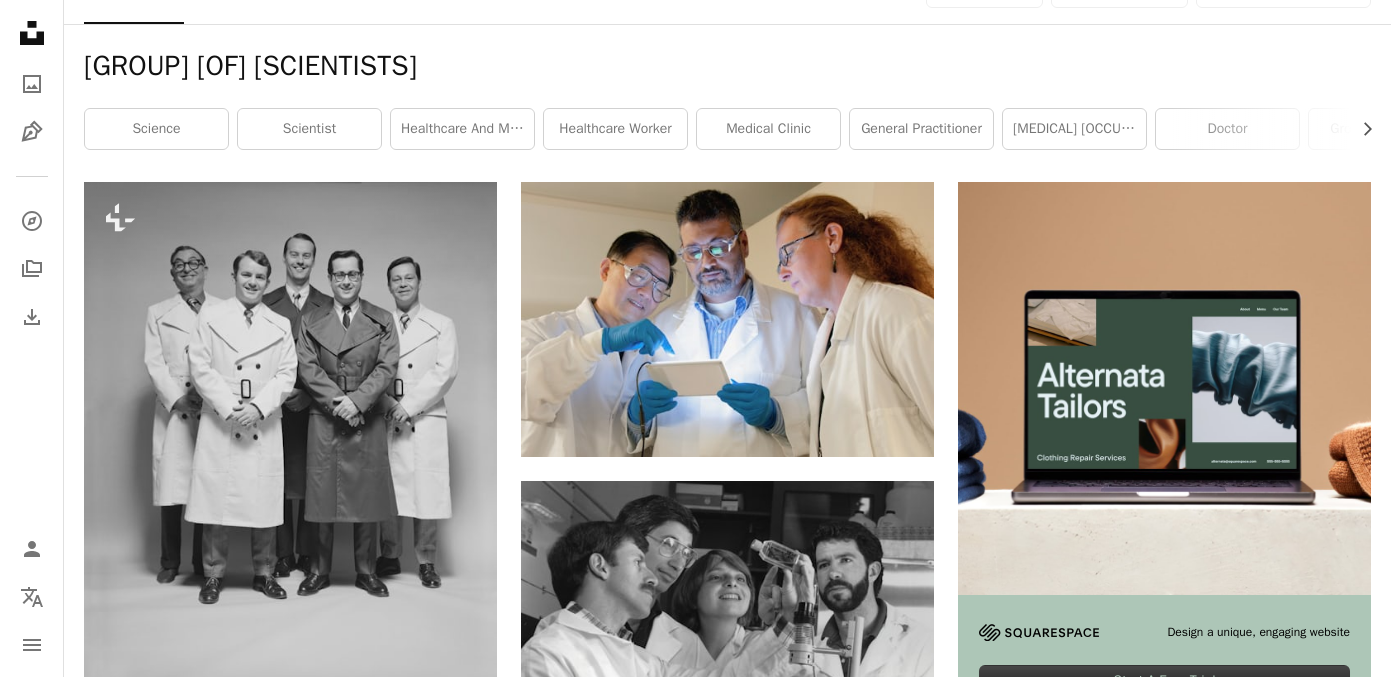 scroll, scrollTop: 0, scrollLeft: 0, axis: both 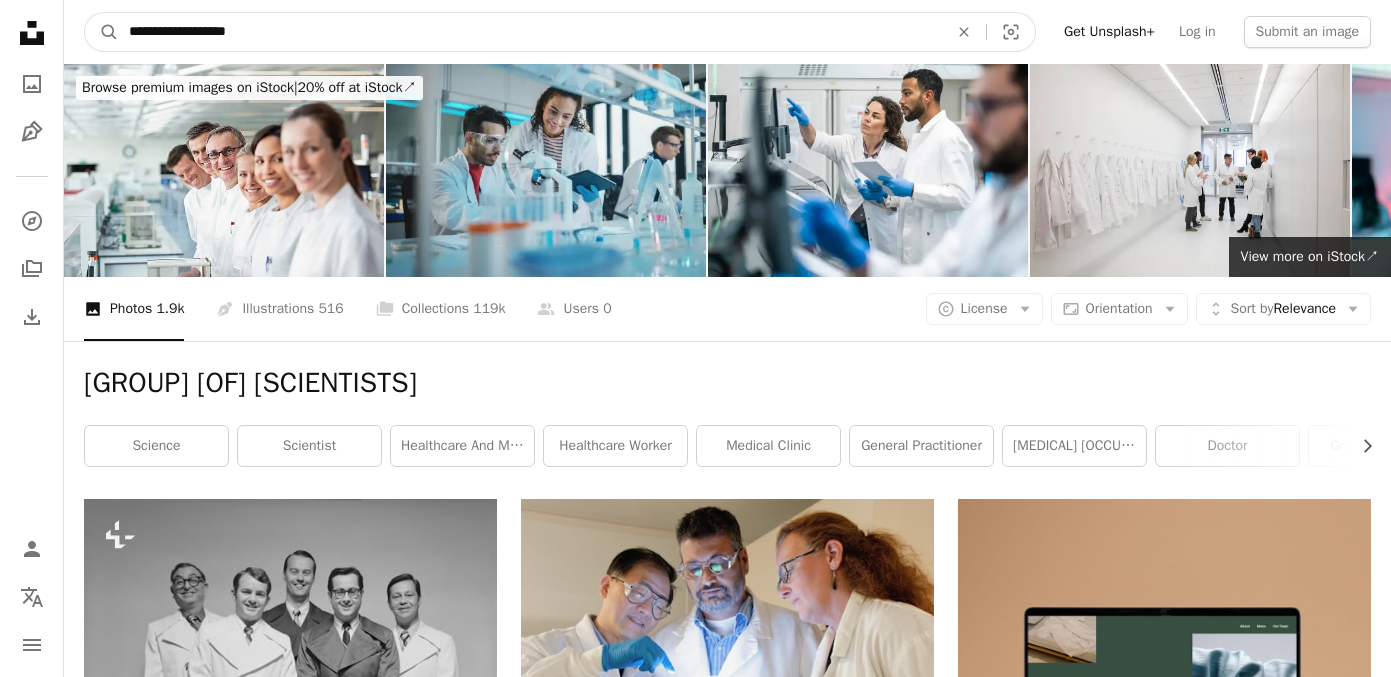 drag, startPoint x: 268, startPoint y: 33, endPoint x: -25, endPoint y: 5, distance: 294.33484 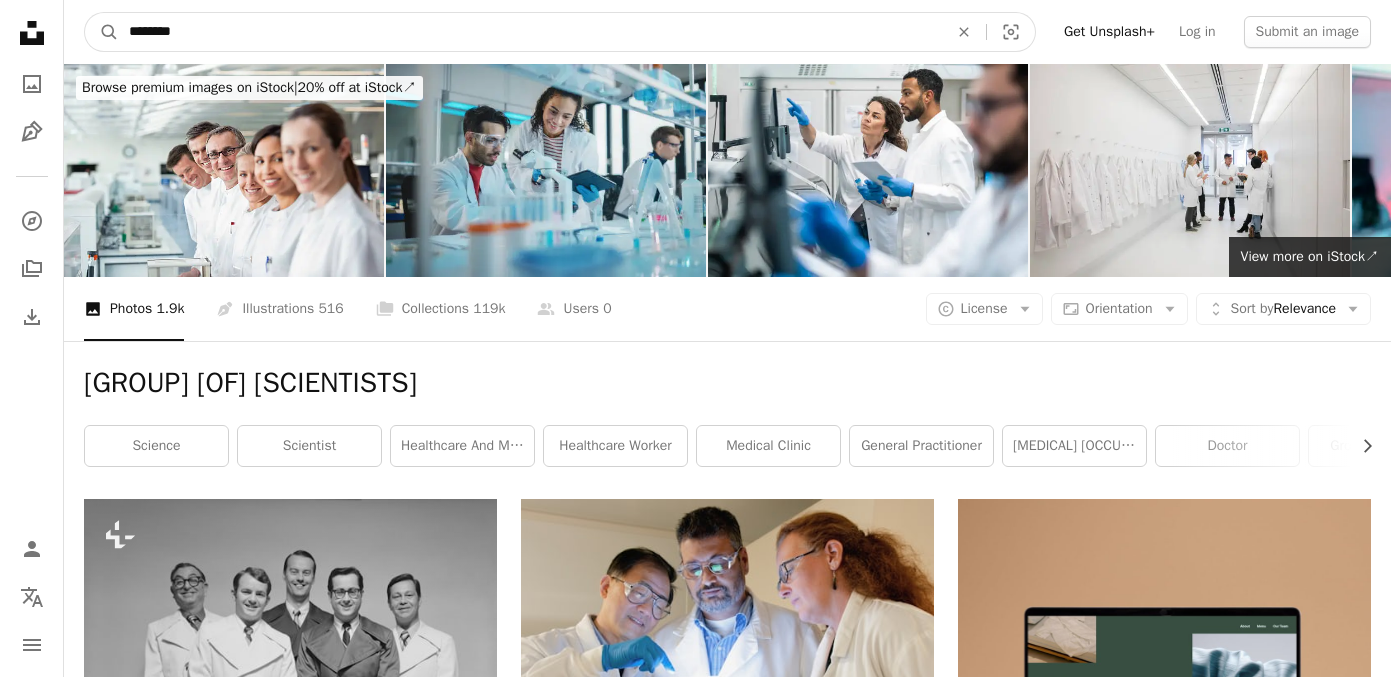 type on "*********" 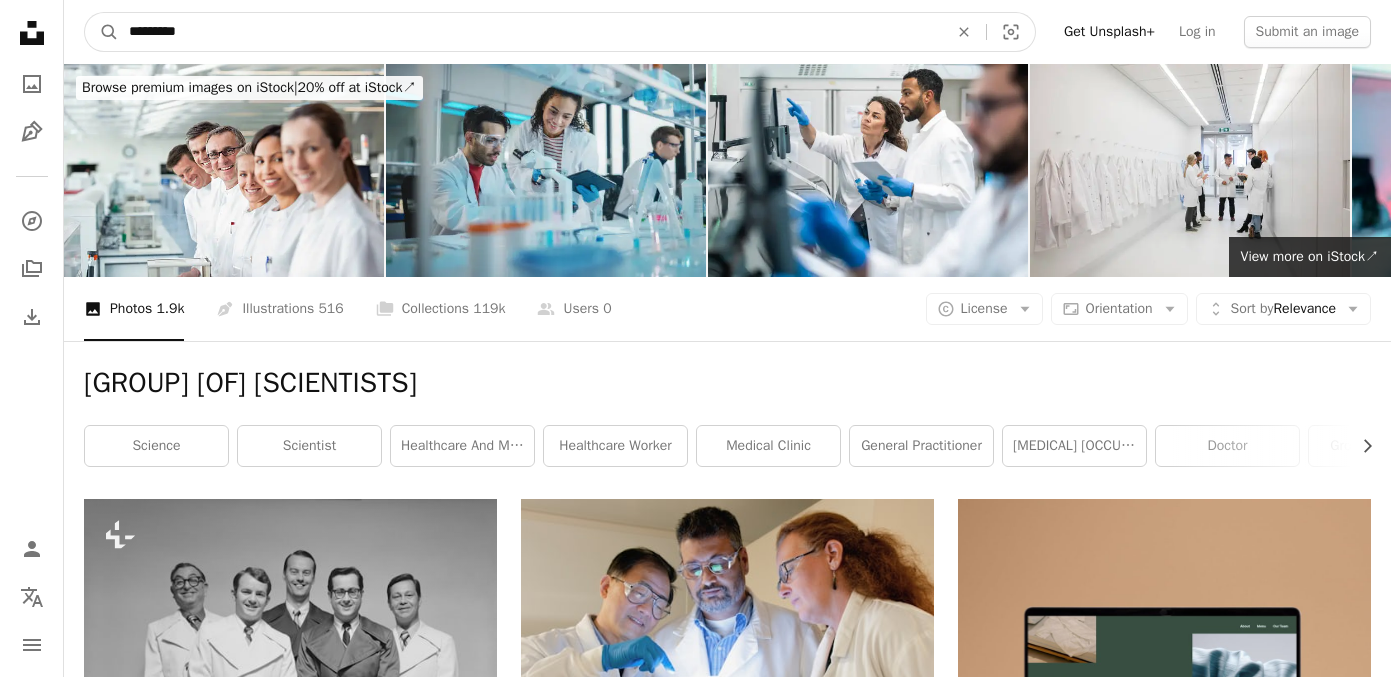 click on "A magnifying glass" at bounding box center (102, 32) 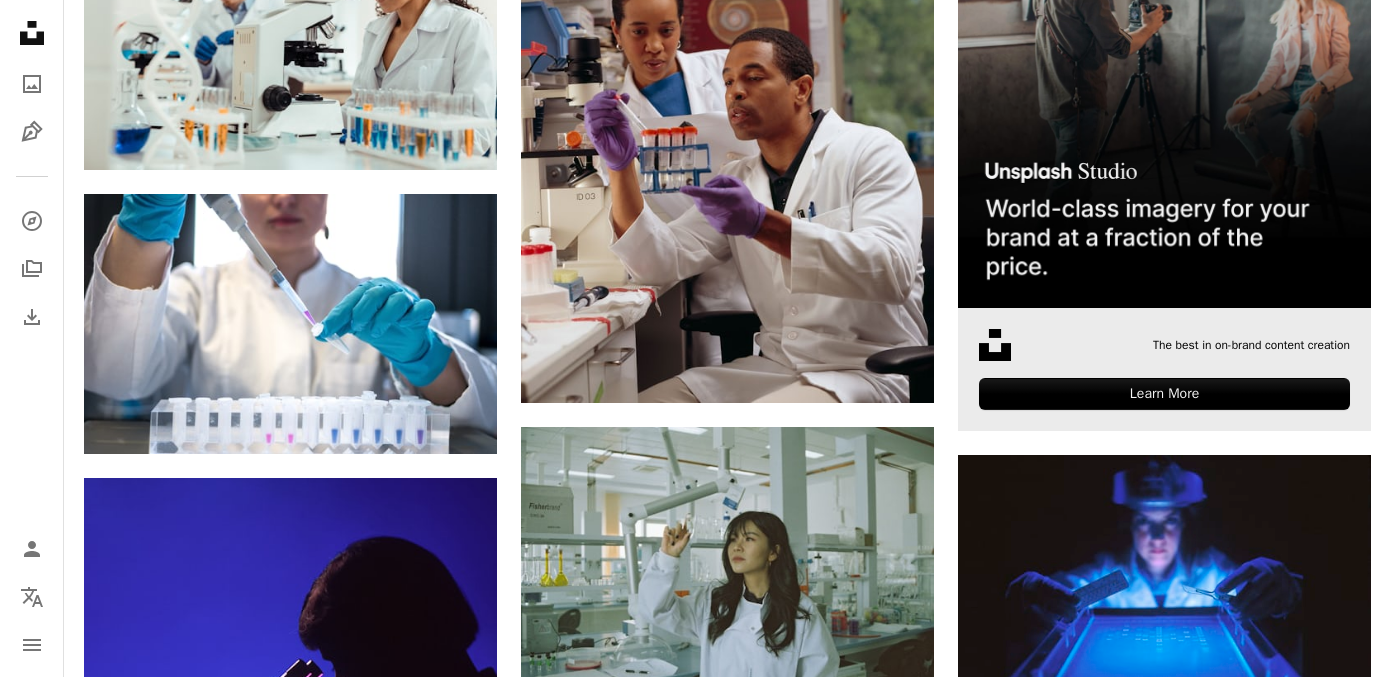 scroll, scrollTop: 624, scrollLeft: 0, axis: vertical 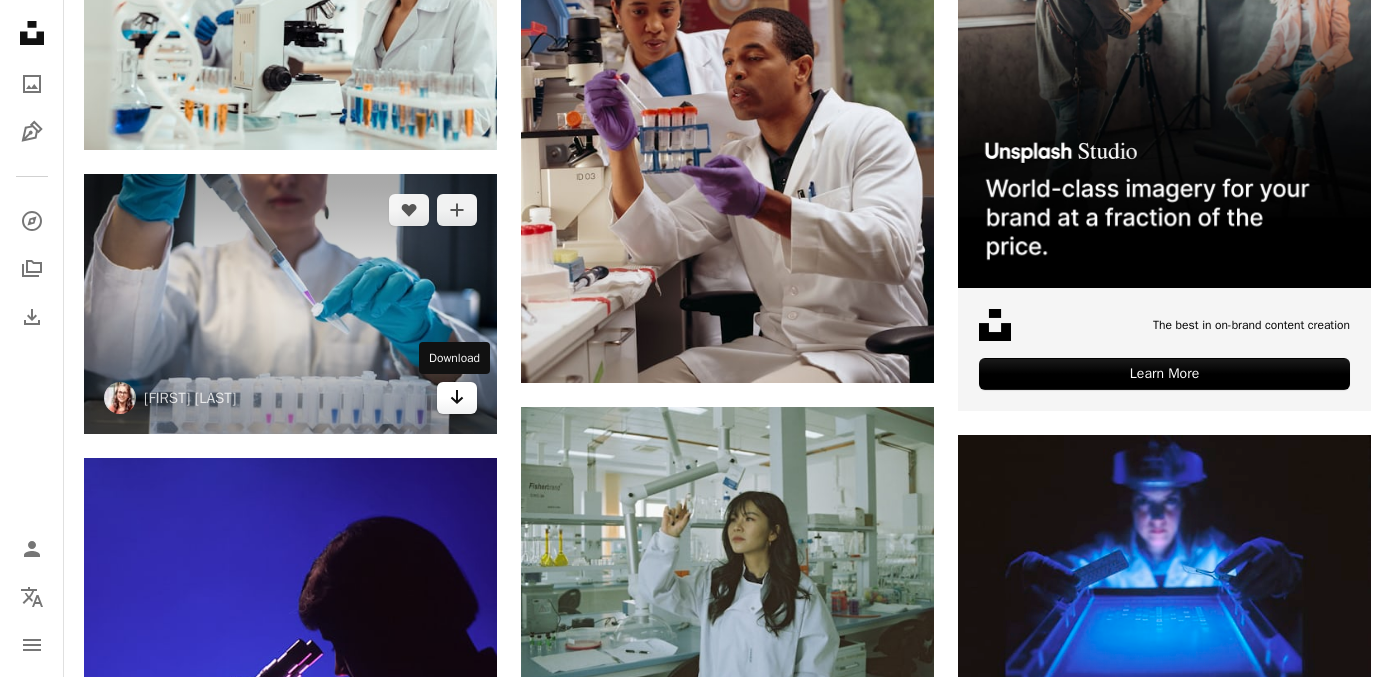 click 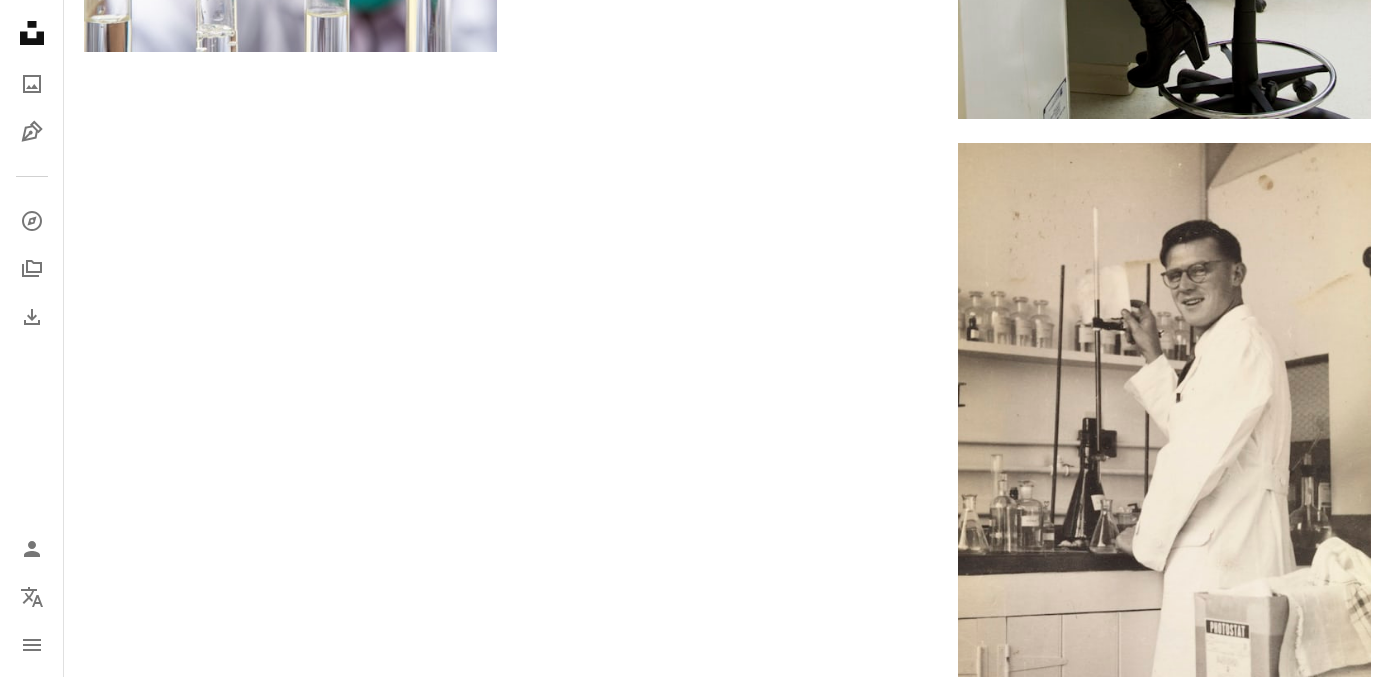 scroll, scrollTop: 3409, scrollLeft: 0, axis: vertical 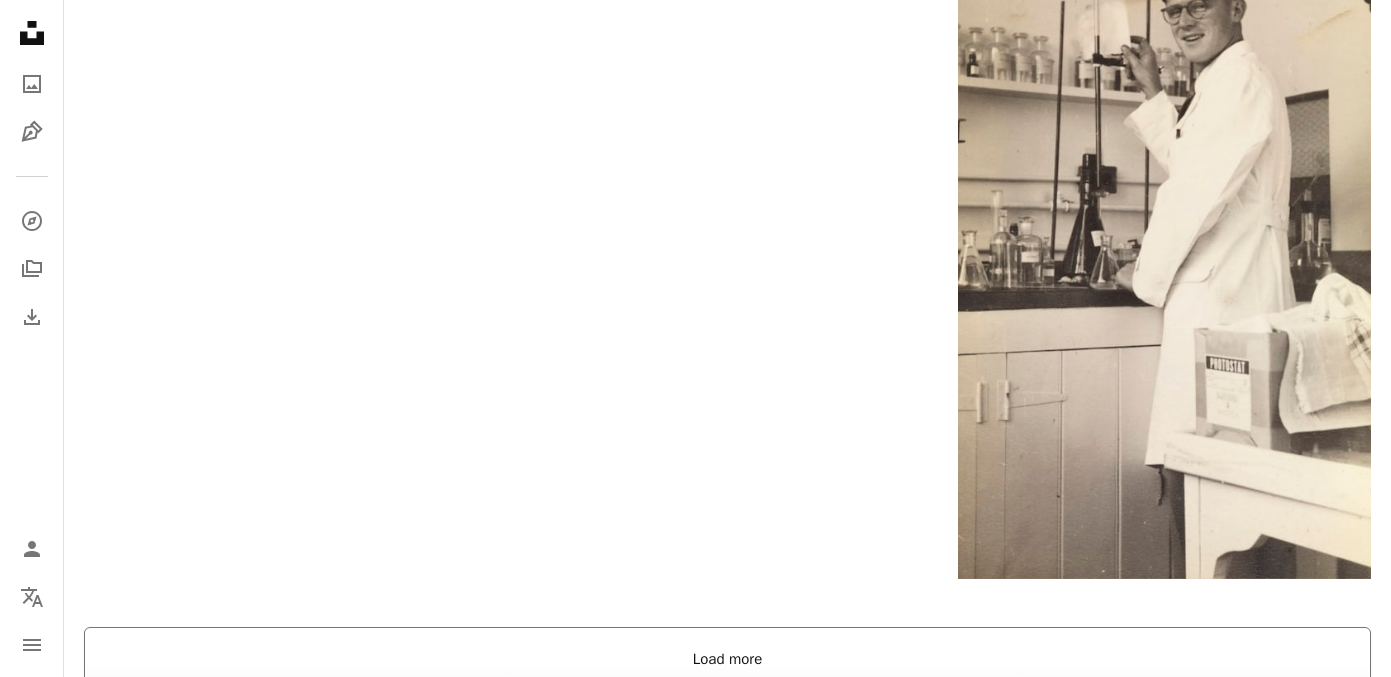 click on "Load more" at bounding box center (727, 659) 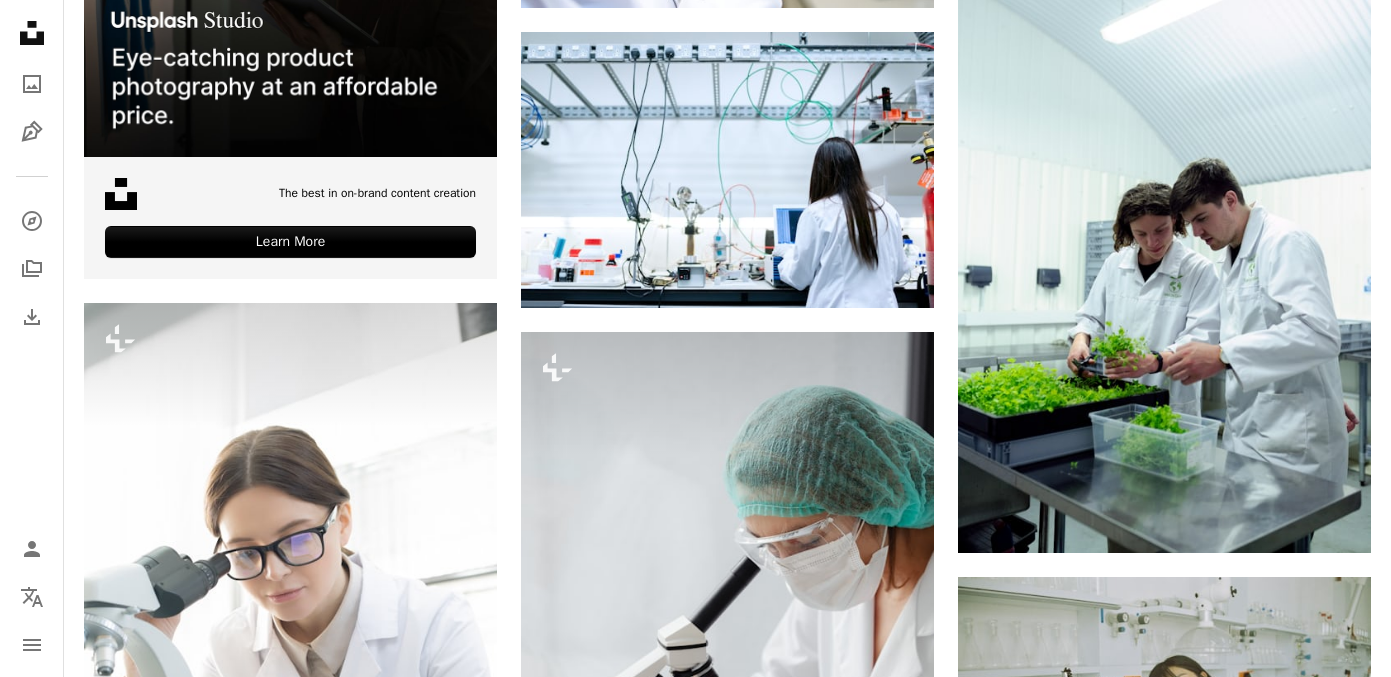 scroll, scrollTop: 4082, scrollLeft: 0, axis: vertical 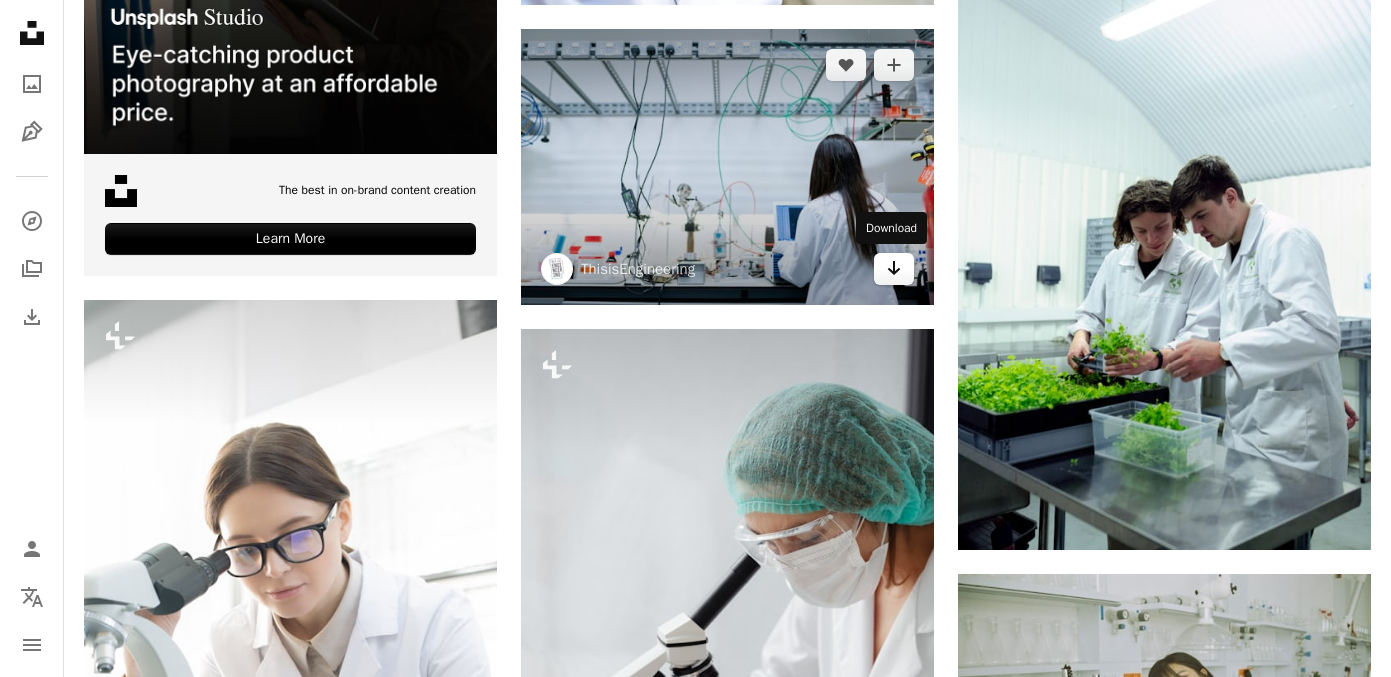 click on "Arrow pointing down" at bounding box center (894, 269) 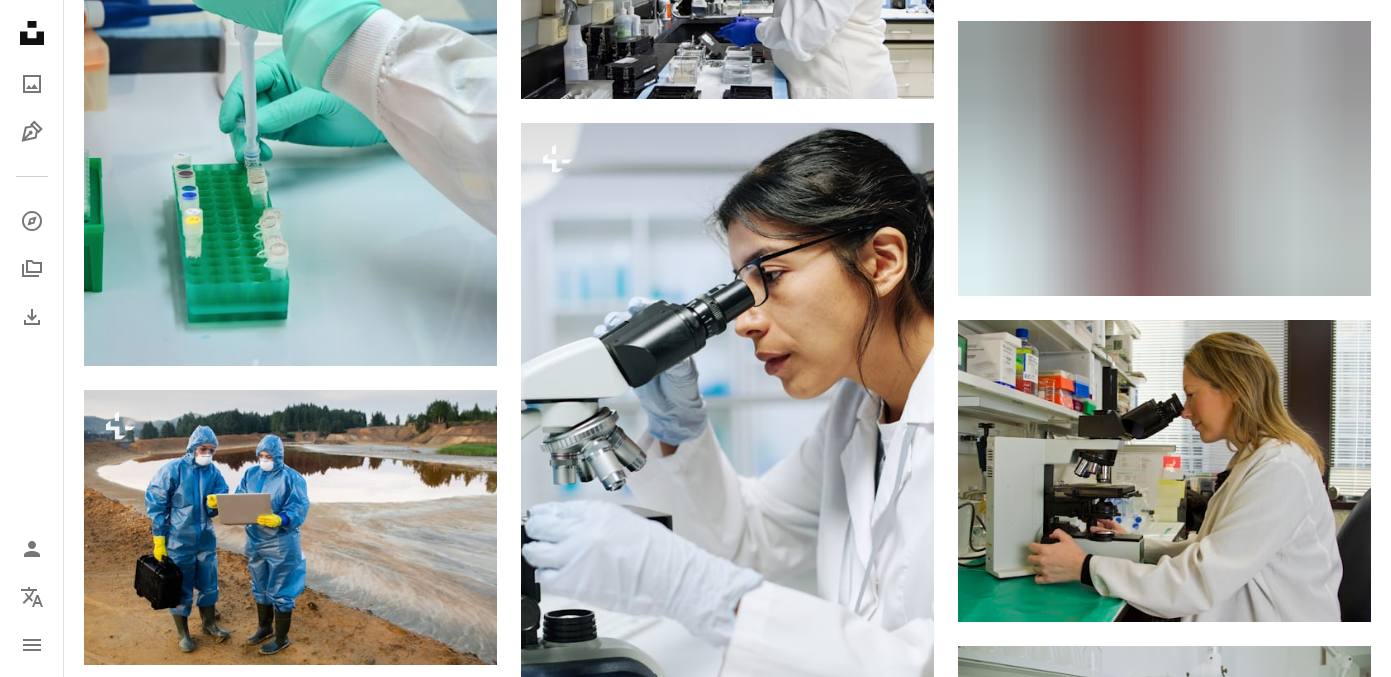 scroll, scrollTop: 5232, scrollLeft: 0, axis: vertical 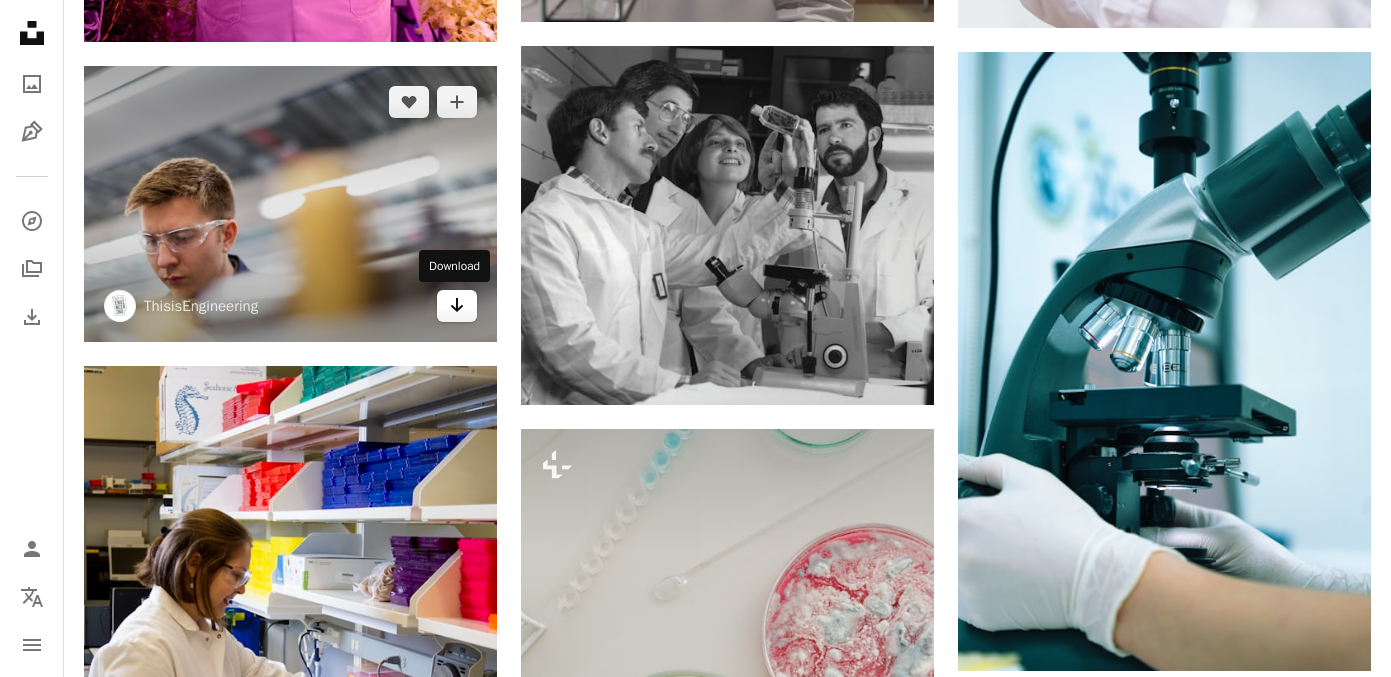 click 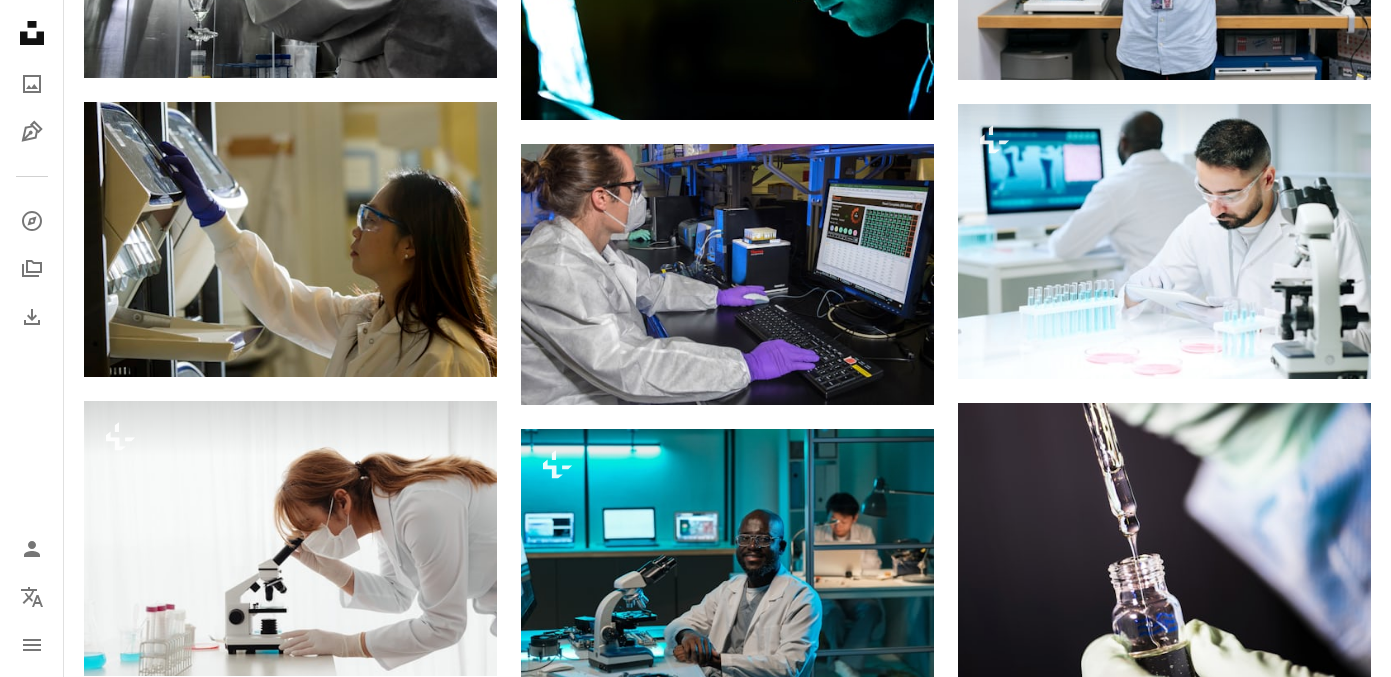 scroll, scrollTop: 12889, scrollLeft: 0, axis: vertical 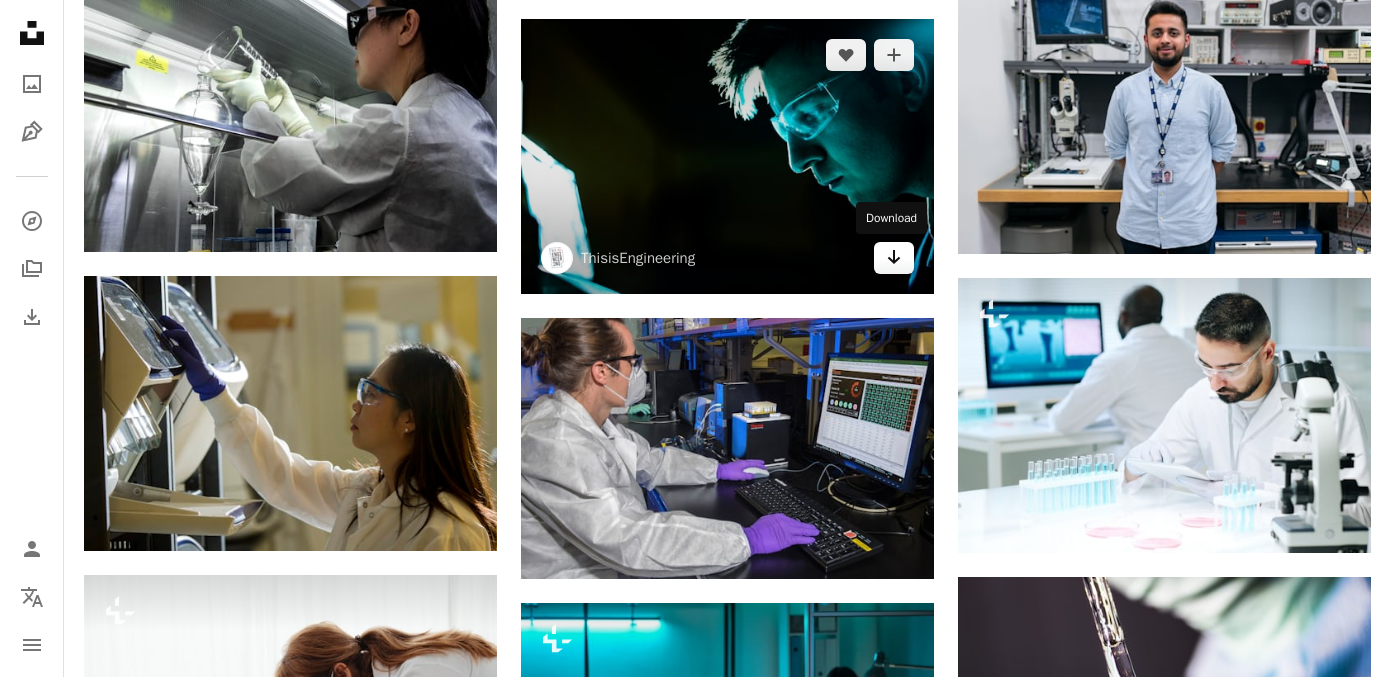 click on "Arrow pointing down" at bounding box center (894, 258) 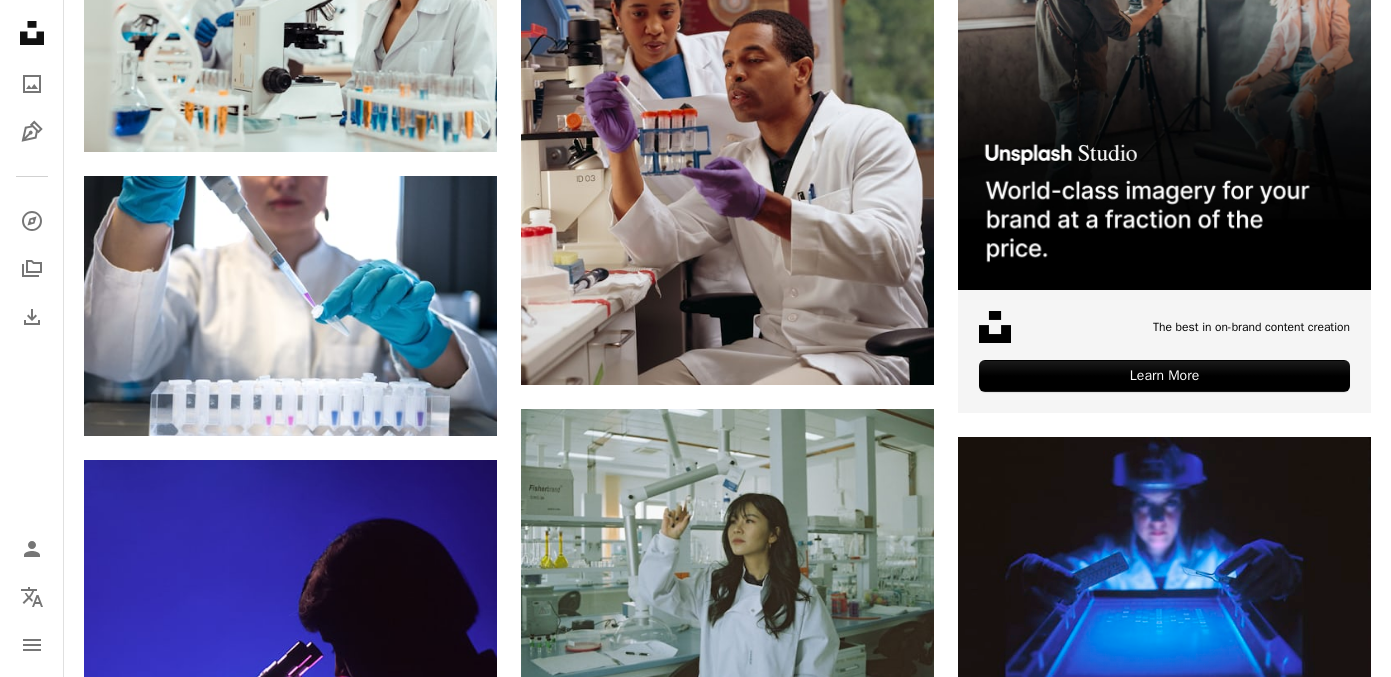scroll, scrollTop: 0, scrollLeft: 0, axis: both 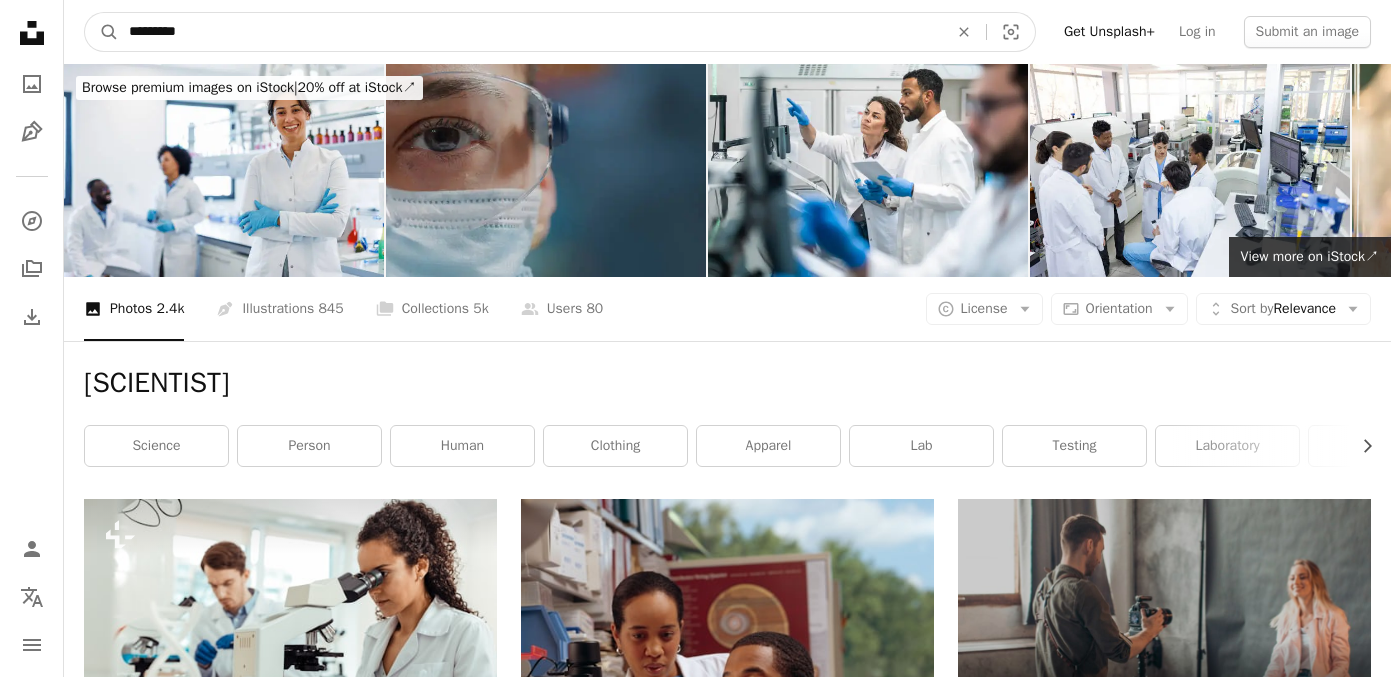 drag, startPoint x: 9, startPoint y: 7, endPoint x: -25, endPoint y: 4, distance: 34.132095 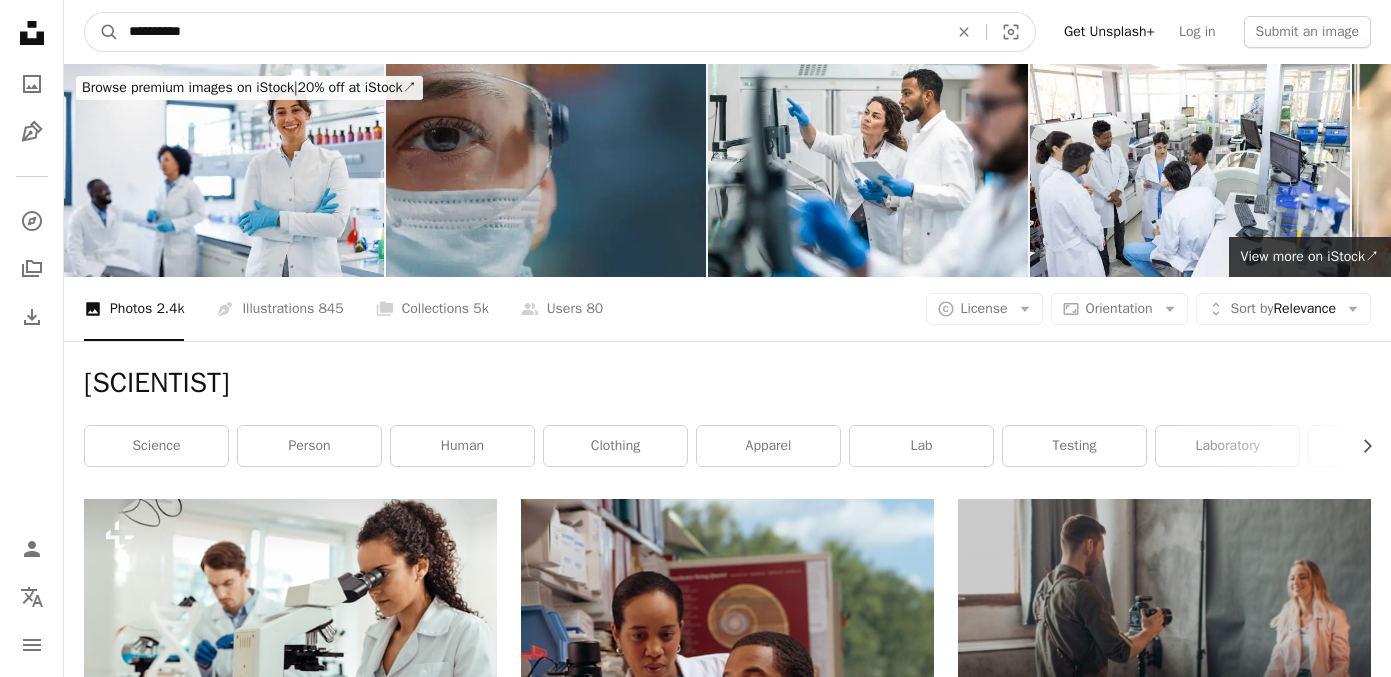click on "A magnifying glass" at bounding box center (102, 32) 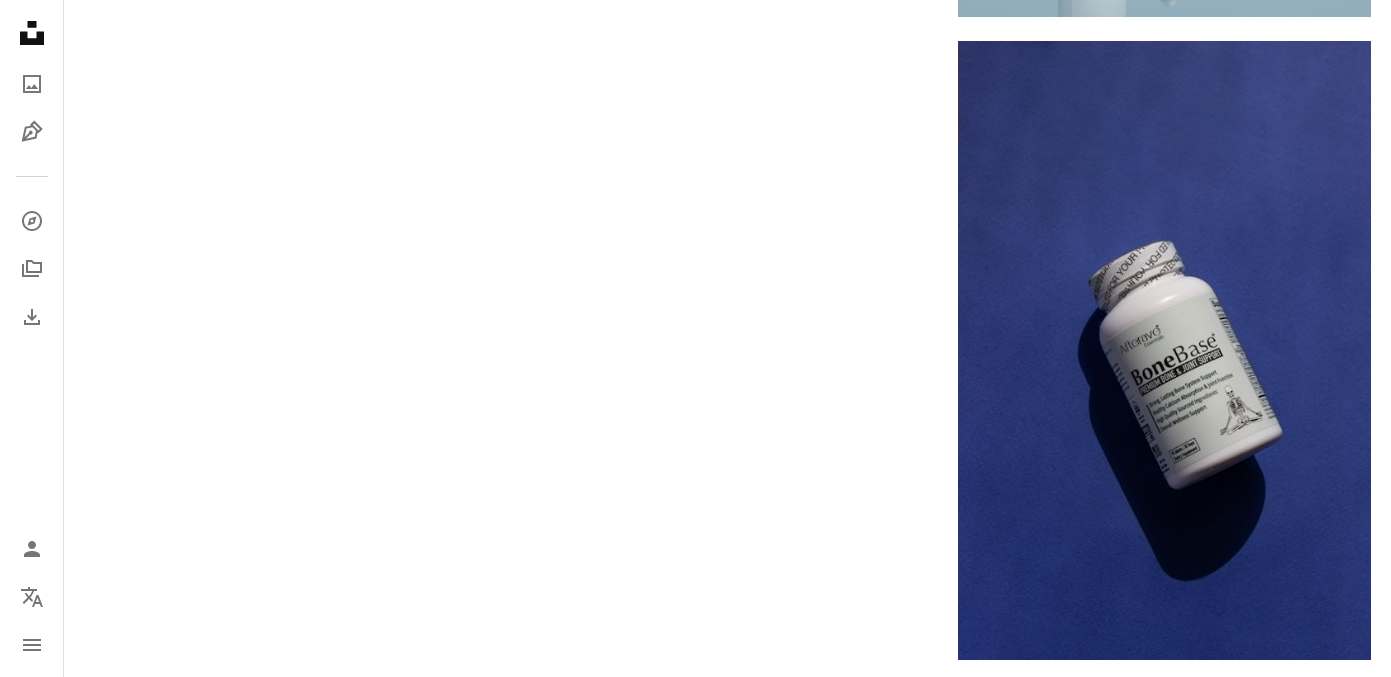 scroll, scrollTop: 3626, scrollLeft: 0, axis: vertical 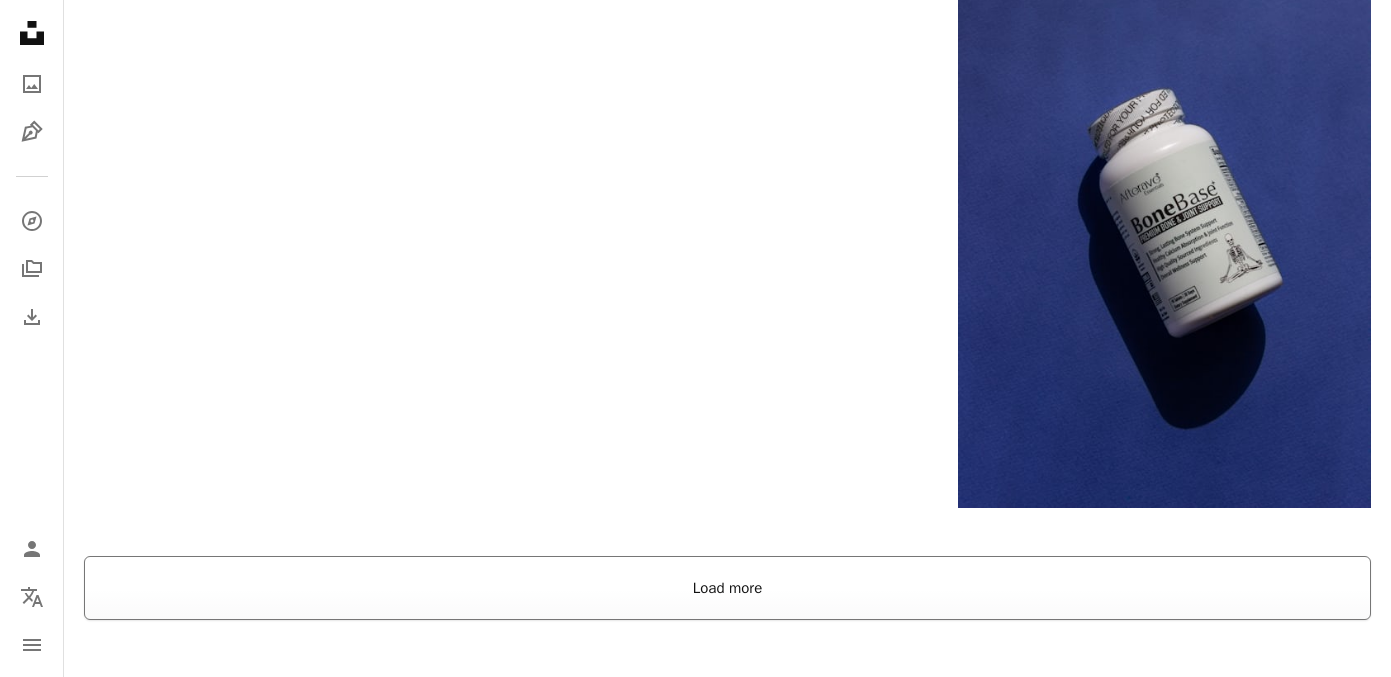 click on "Load more" at bounding box center [727, 588] 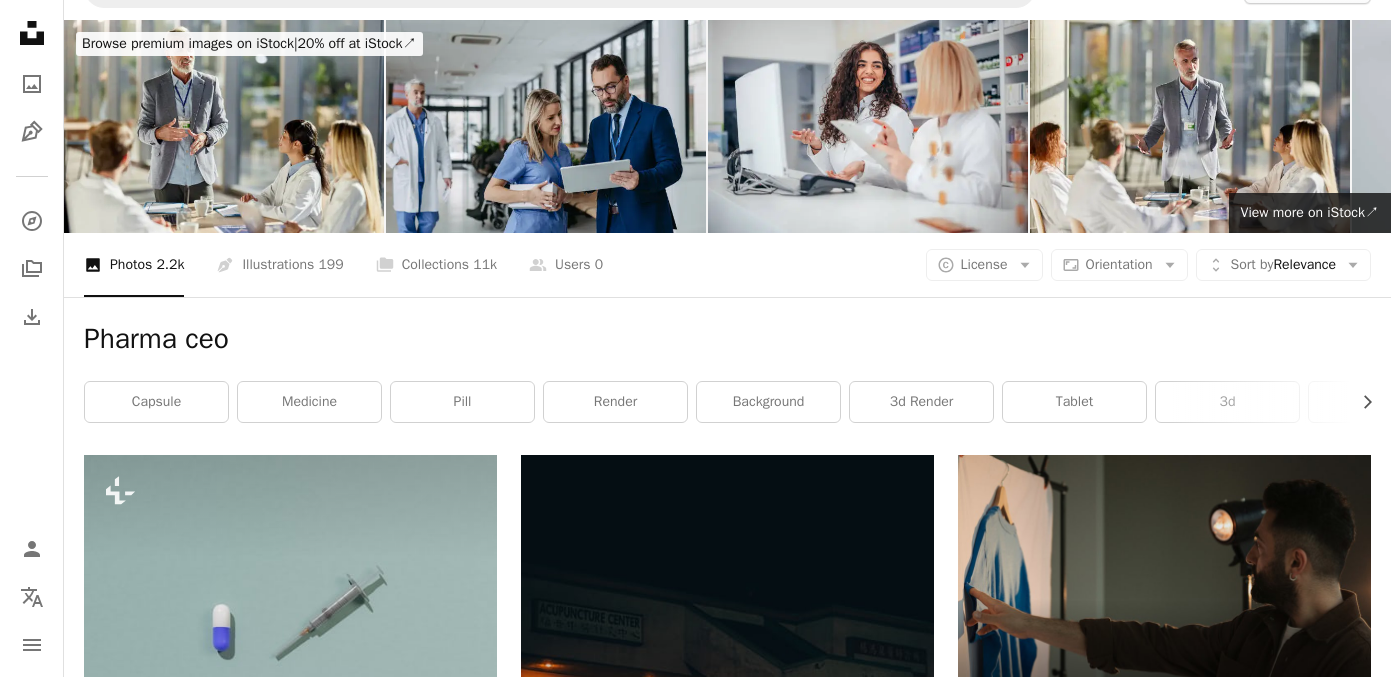 scroll, scrollTop: 0, scrollLeft: 0, axis: both 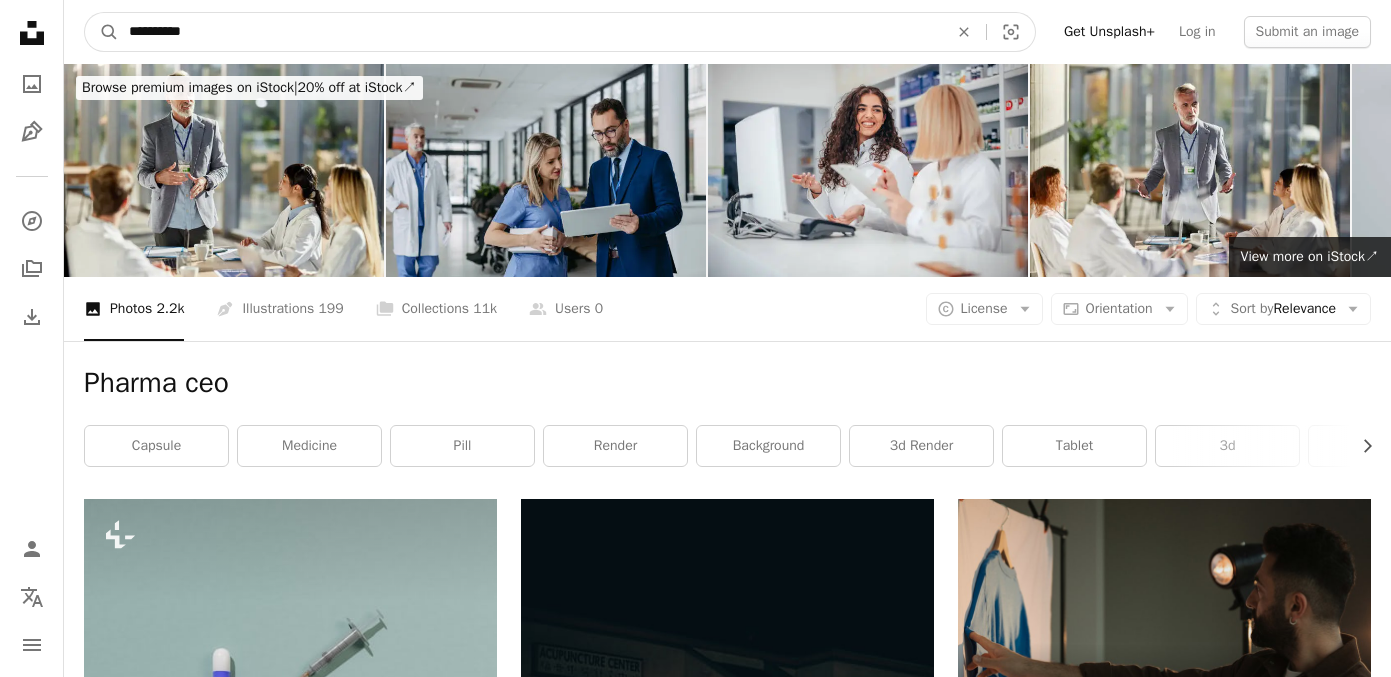 drag, startPoint x: 176, startPoint y: 31, endPoint x: -5, endPoint y: 17, distance: 181.54063 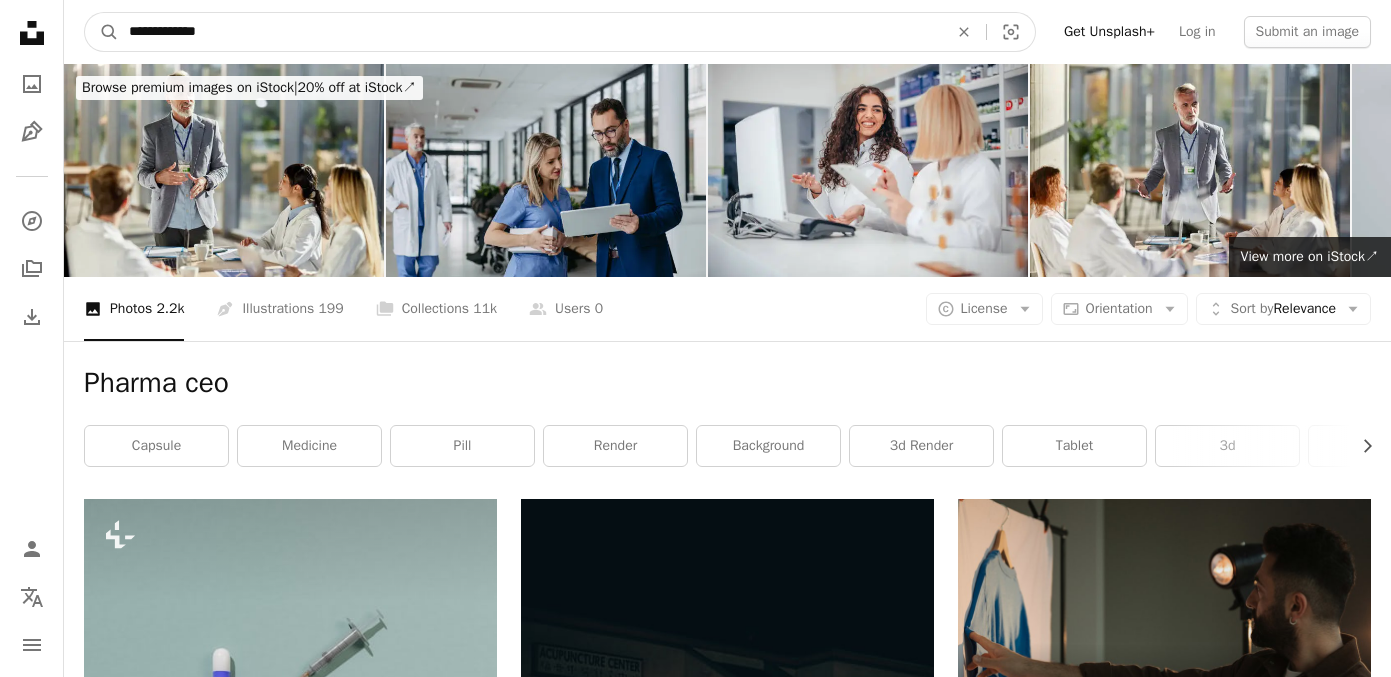 type on "**********" 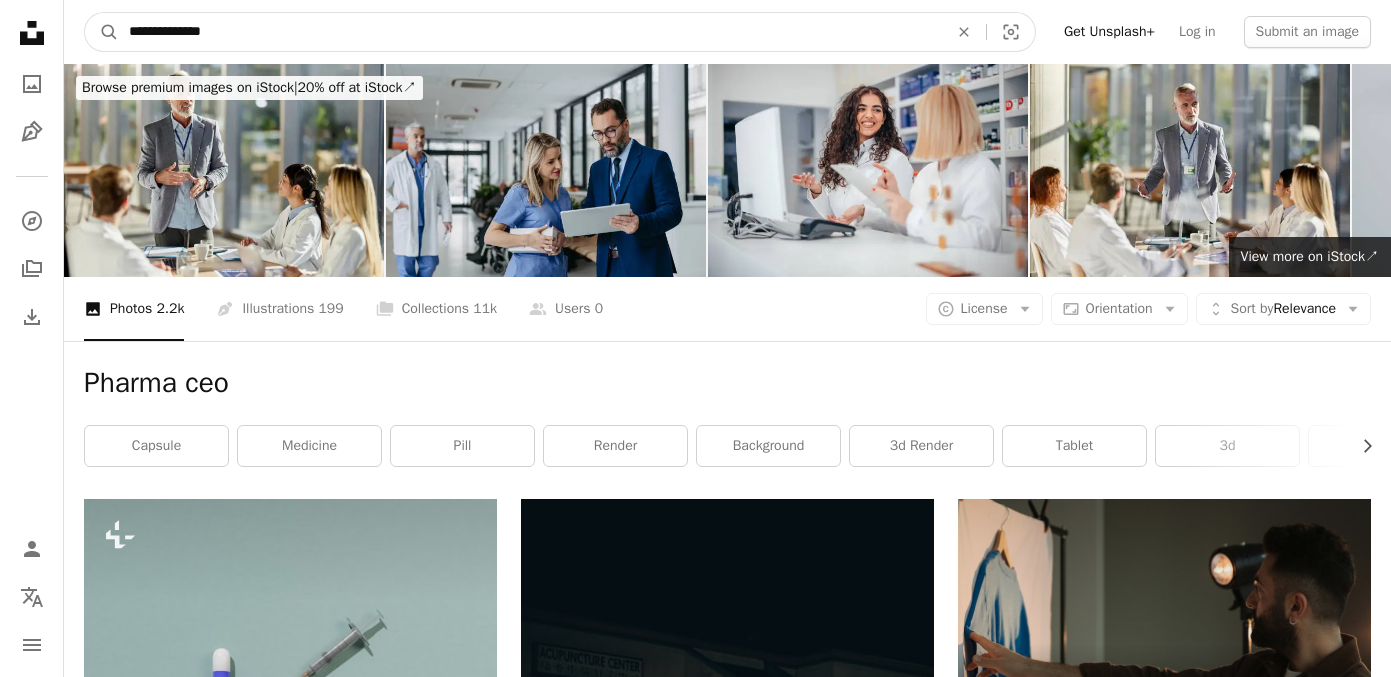 click on "A magnifying glass" at bounding box center (102, 32) 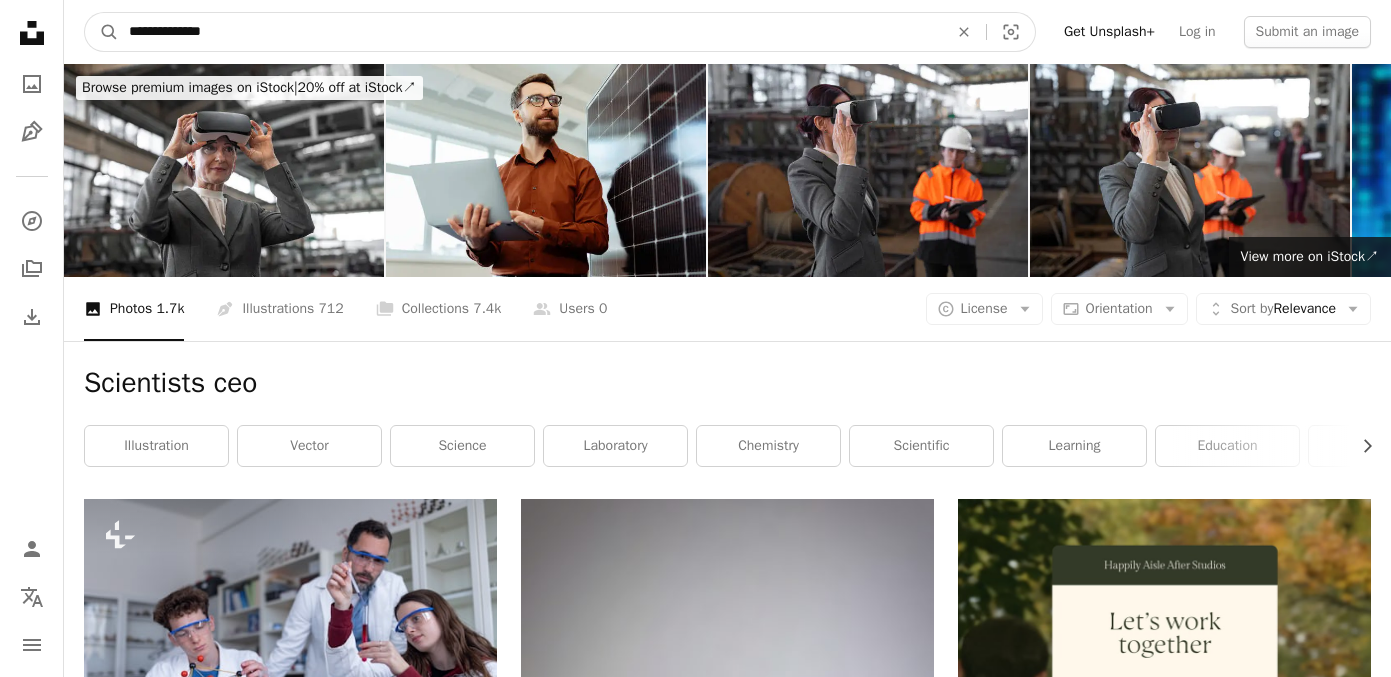 click on "**********" at bounding box center (530, 32) 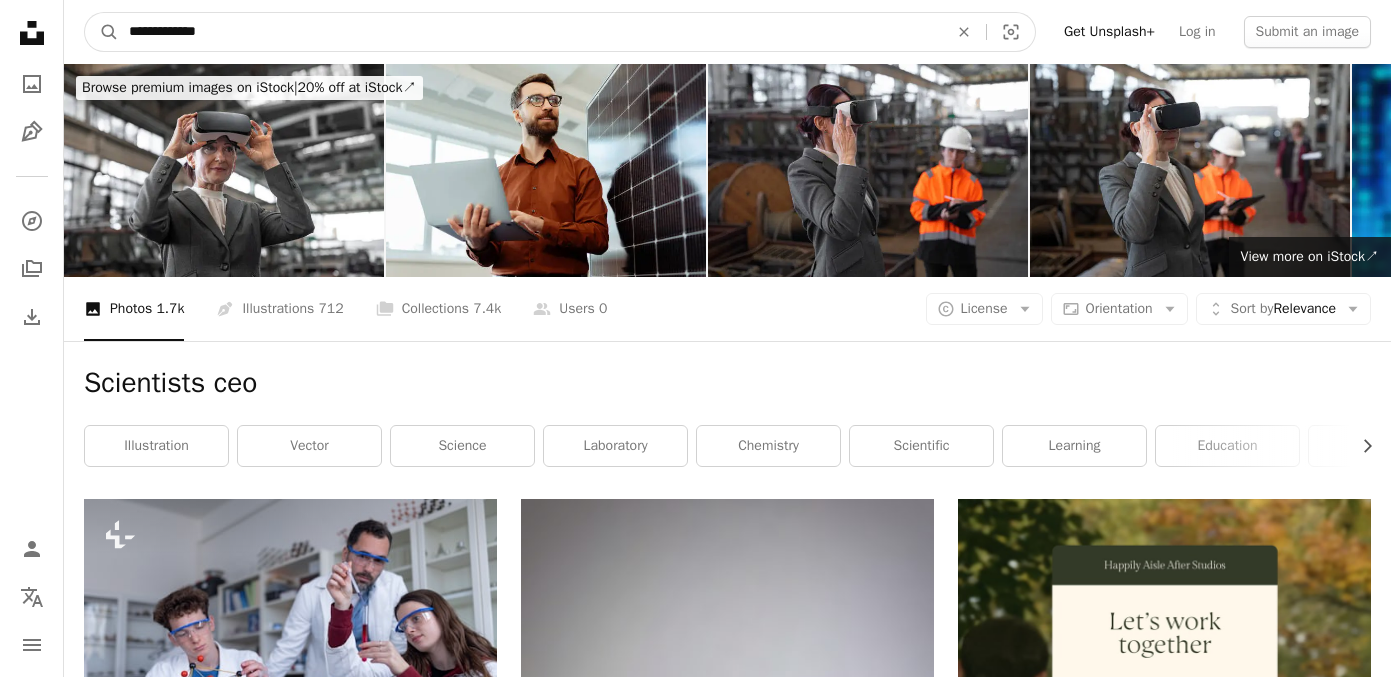 click on "A magnifying glass" at bounding box center (102, 32) 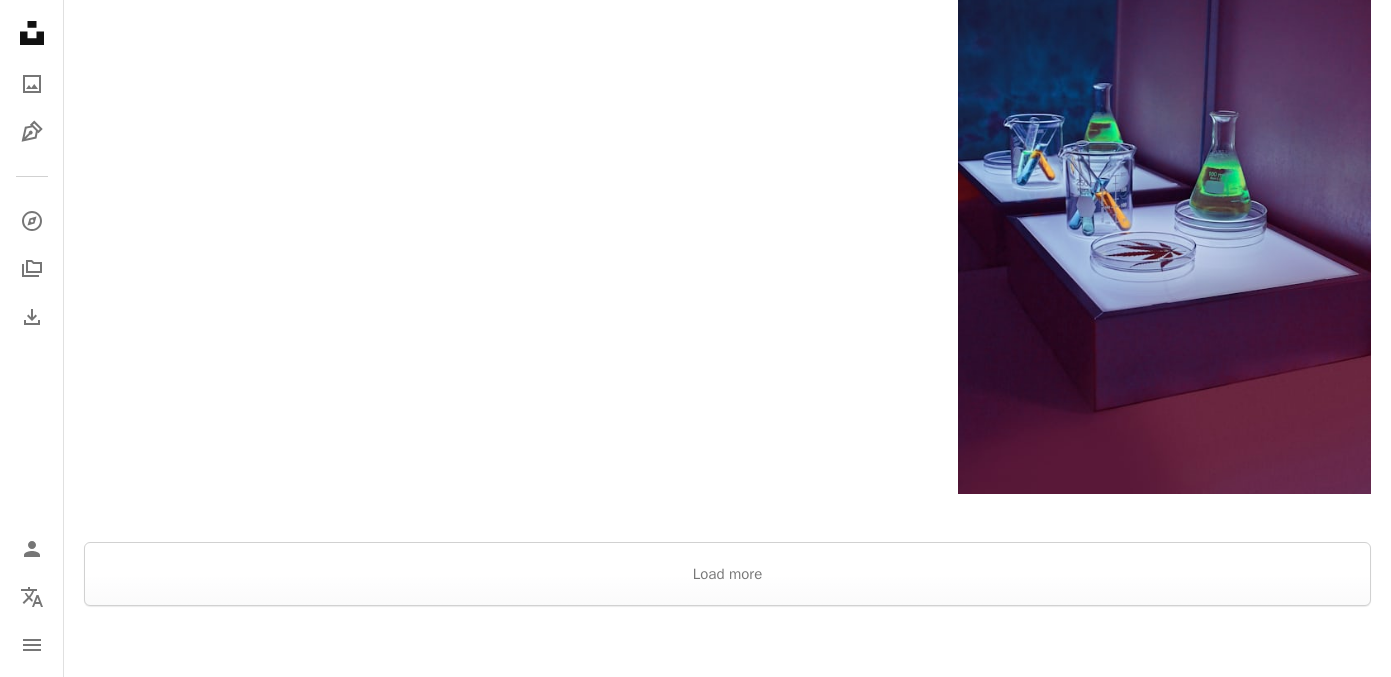 scroll, scrollTop: 3941, scrollLeft: 0, axis: vertical 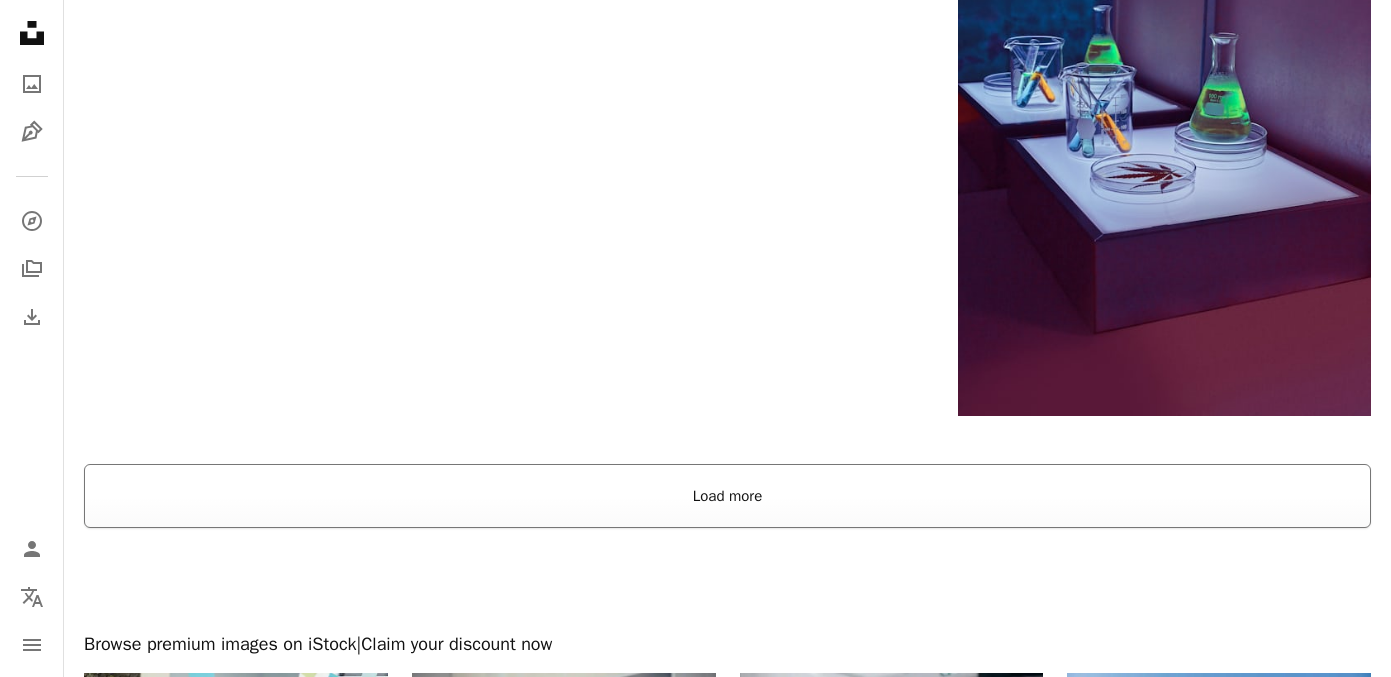 click on "Load more" at bounding box center (727, 496) 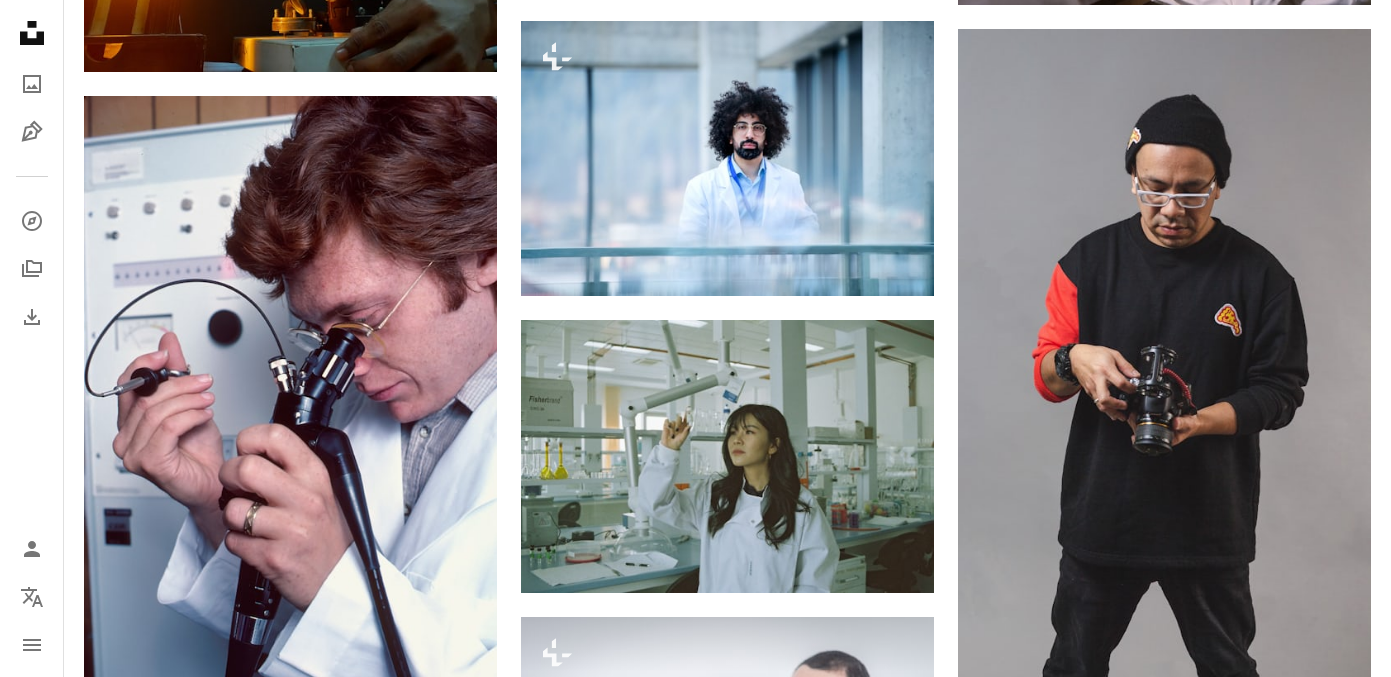 scroll, scrollTop: 0, scrollLeft: 0, axis: both 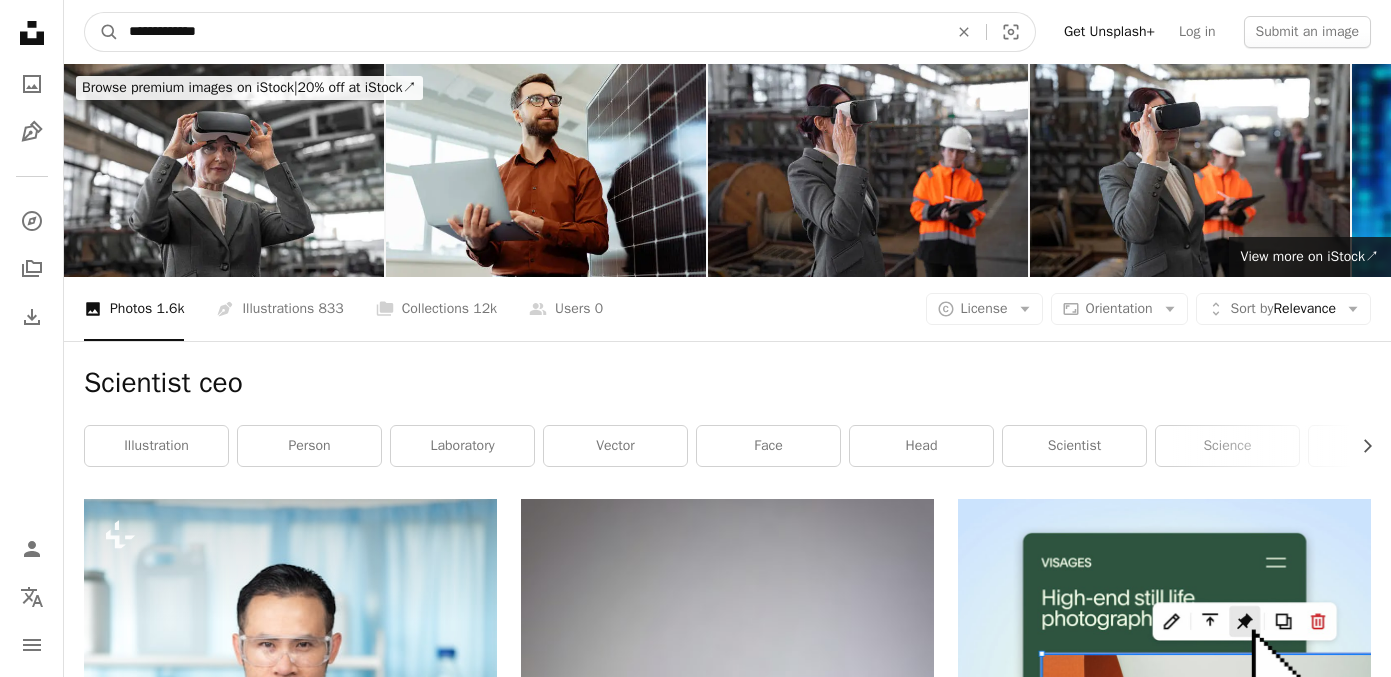click on "**********" at bounding box center (530, 32) 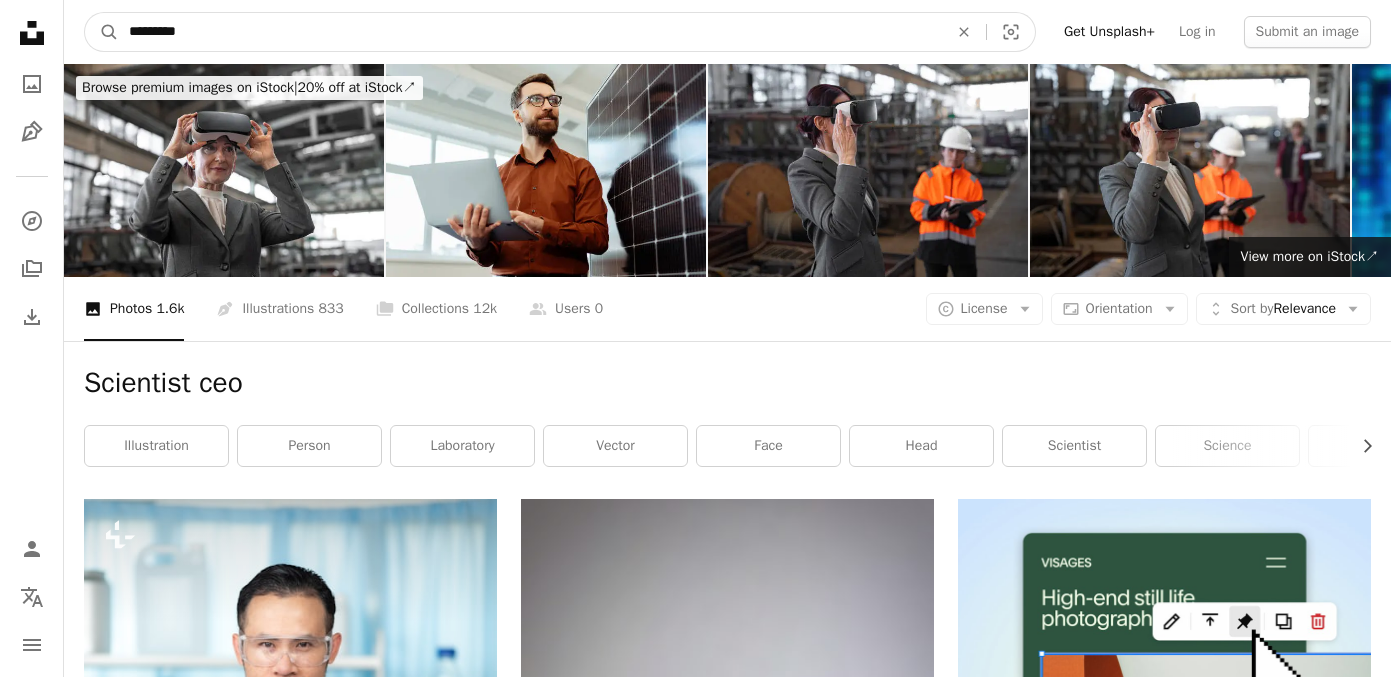 type on "*********" 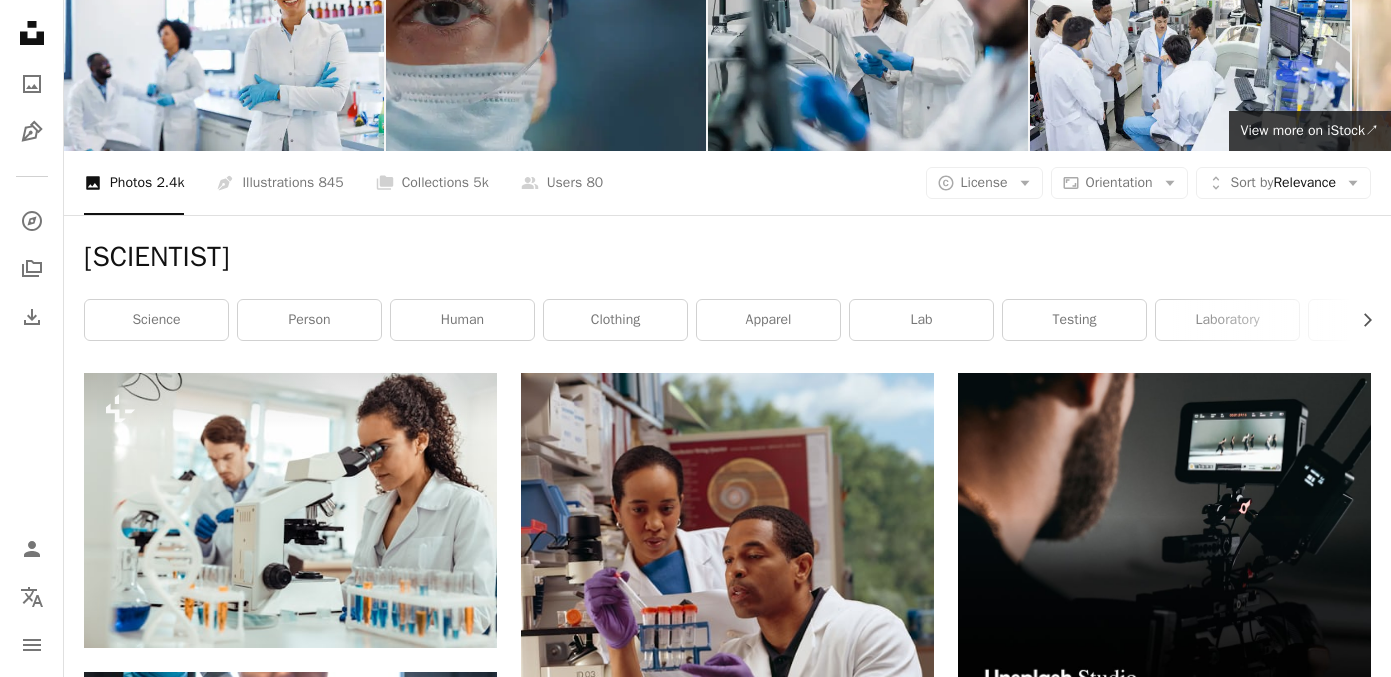 scroll, scrollTop: 204, scrollLeft: 0, axis: vertical 